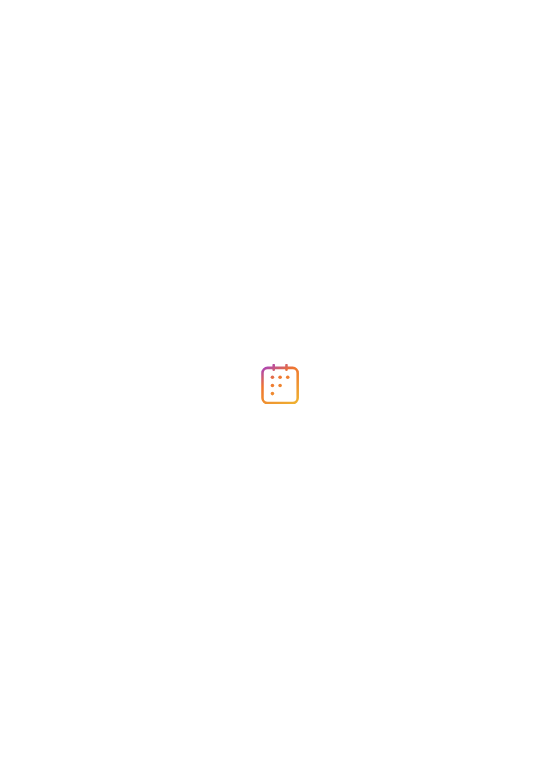 scroll, scrollTop: 0, scrollLeft: 0, axis: both 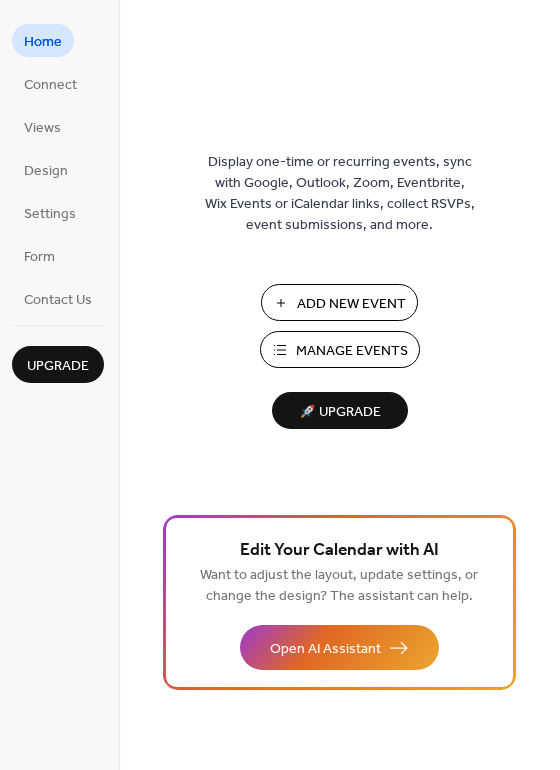 click on "Add New Event Manage Events 🚀 Upgrade" at bounding box center [340, 356] 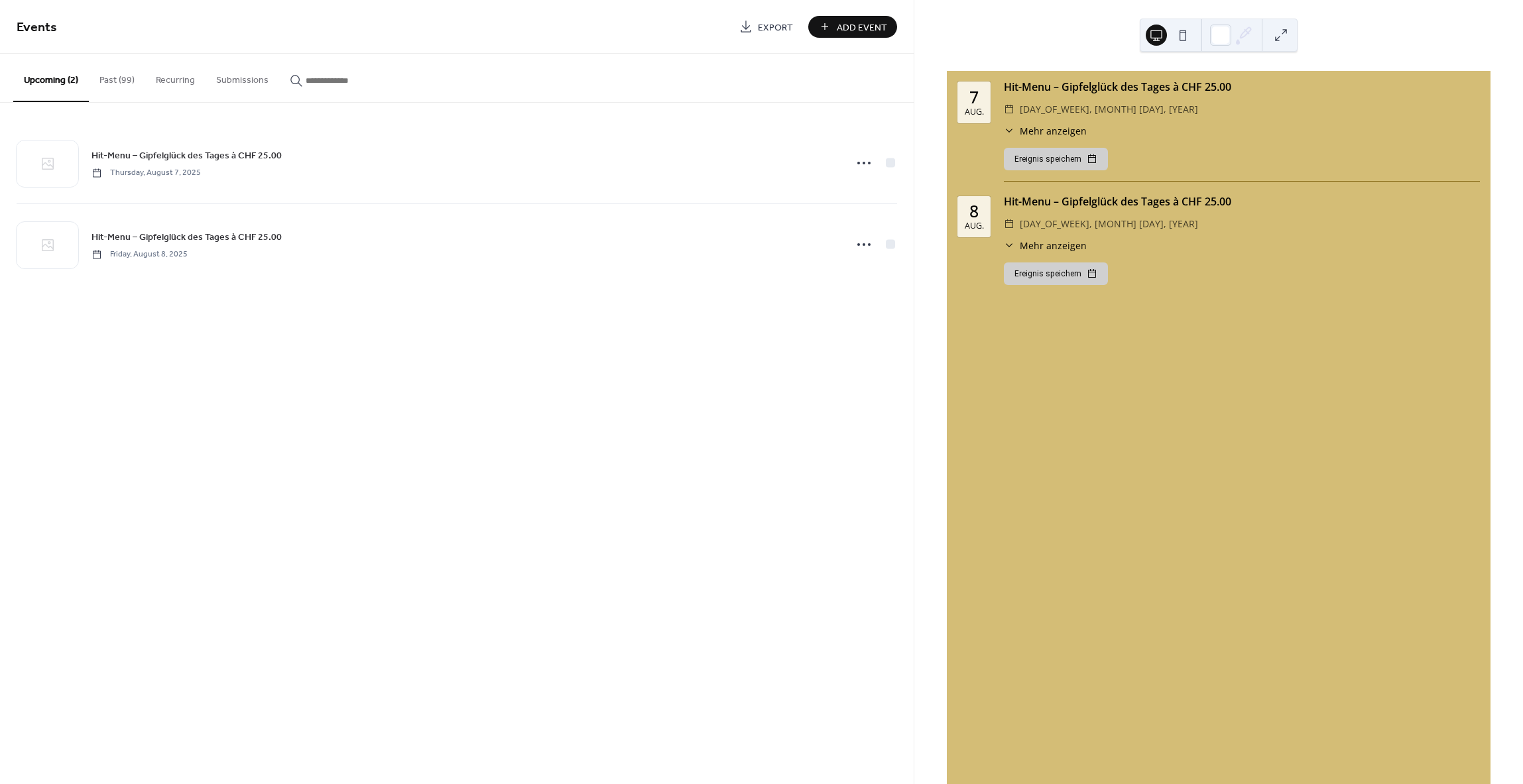 scroll, scrollTop: 0, scrollLeft: 0, axis: both 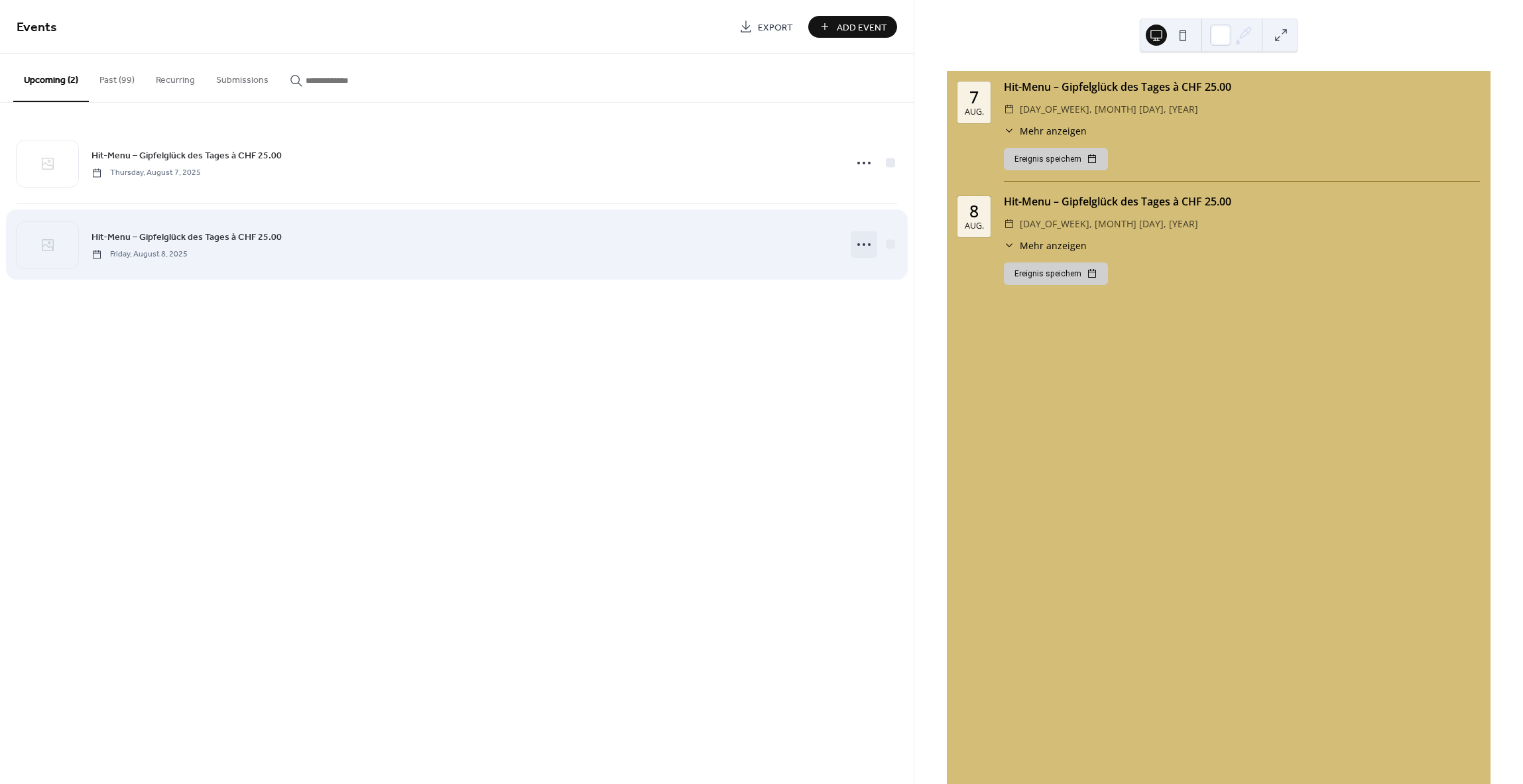 click 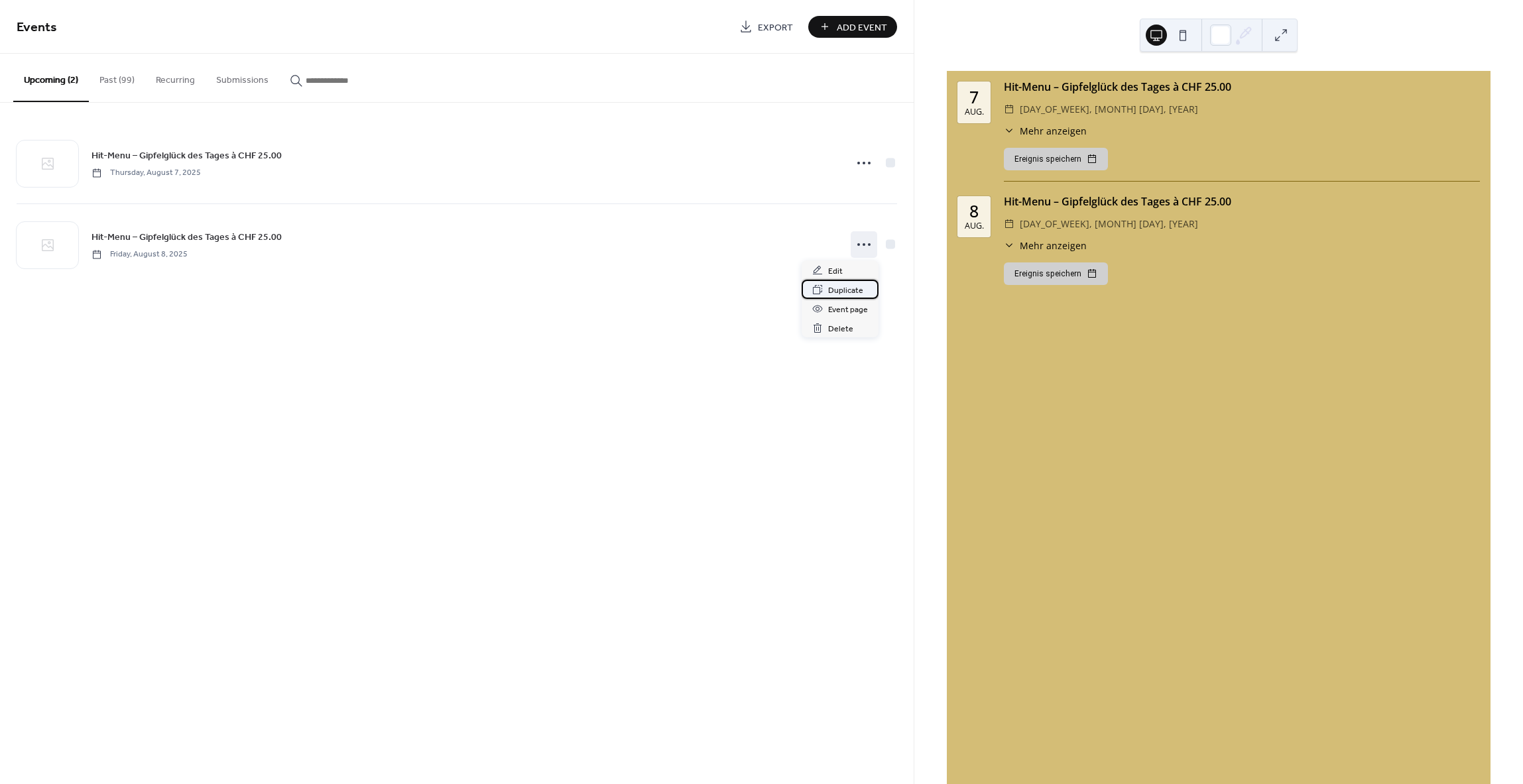 click on "Duplicate" at bounding box center (845, 290) 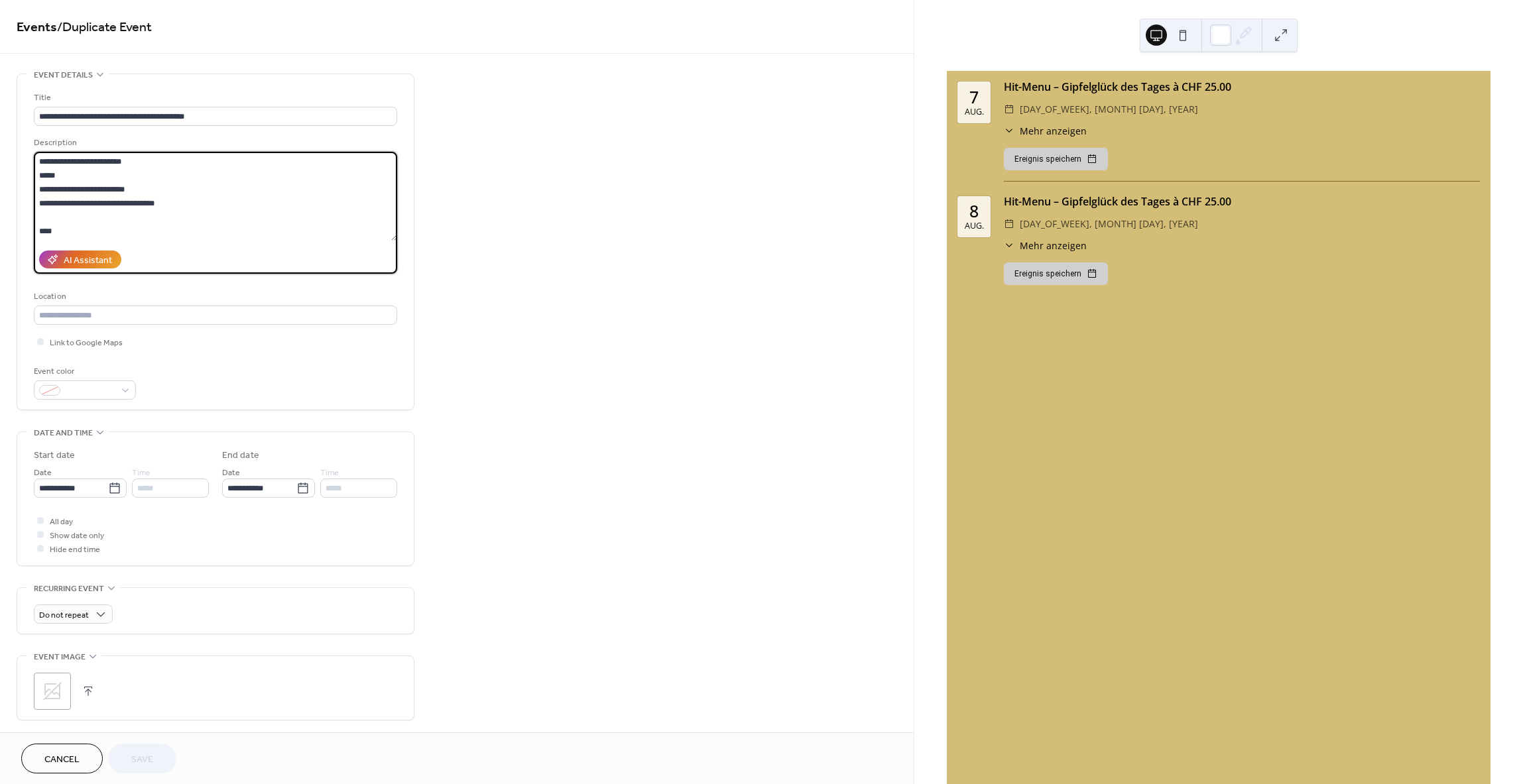 click on "**********" at bounding box center (215, 196) 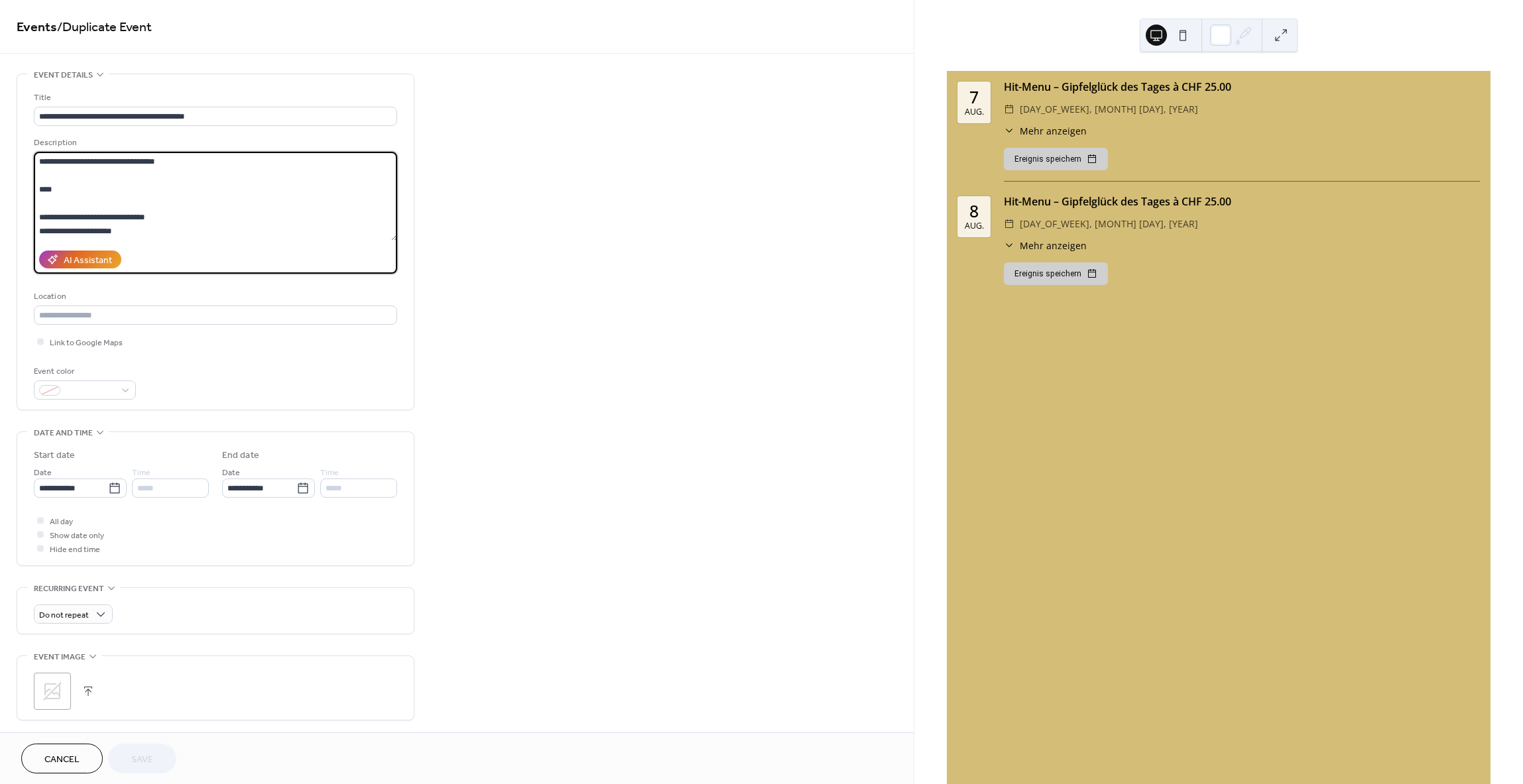 drag, startPoint x: 39, startPoint y: 197, endPoint x: 61, endPoint y: 238, distance: 46.52956 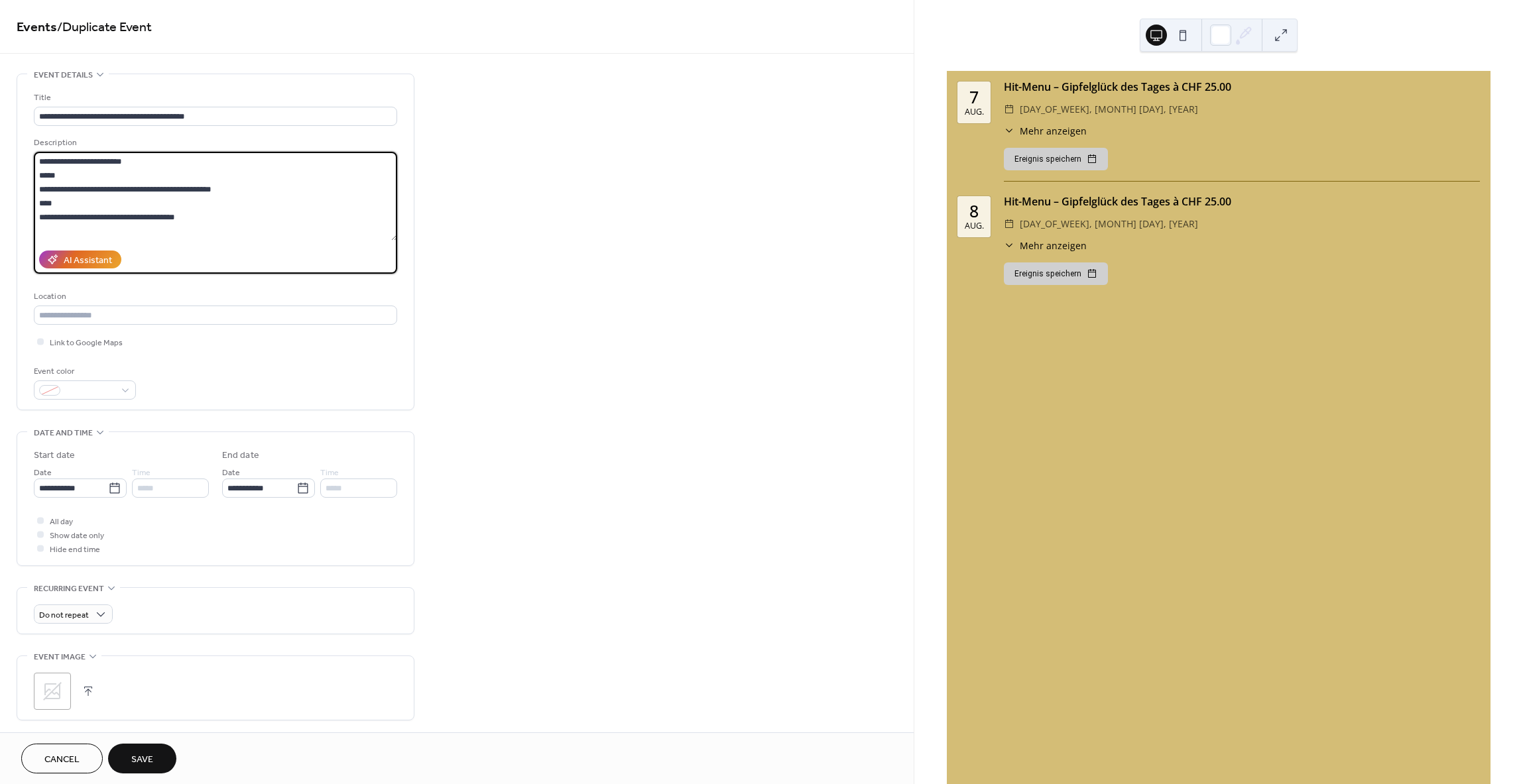 scroll, scrollTop: 0, scrollLeft: 0, axis: both 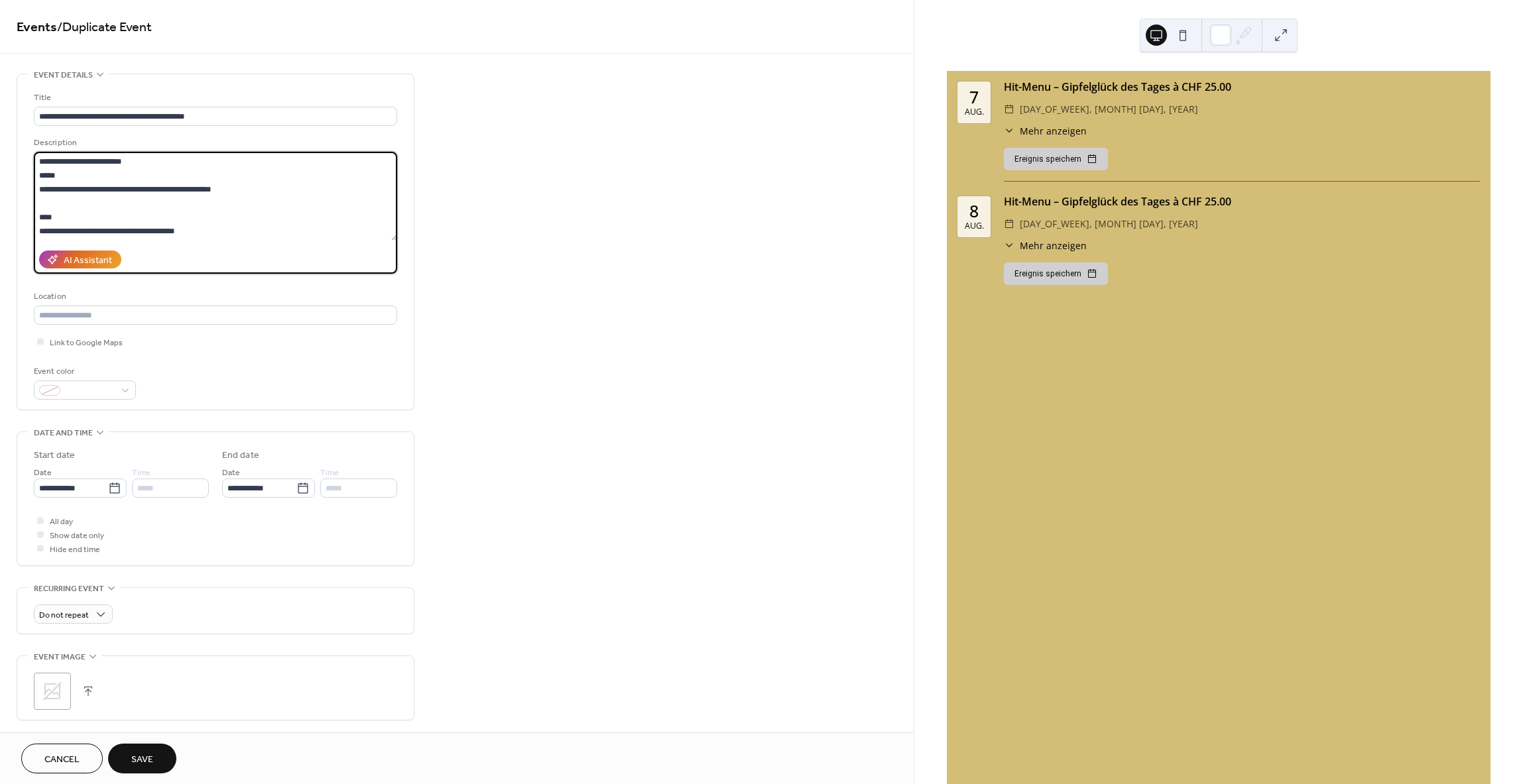 click on "**********" at bounding box center [215, 196] 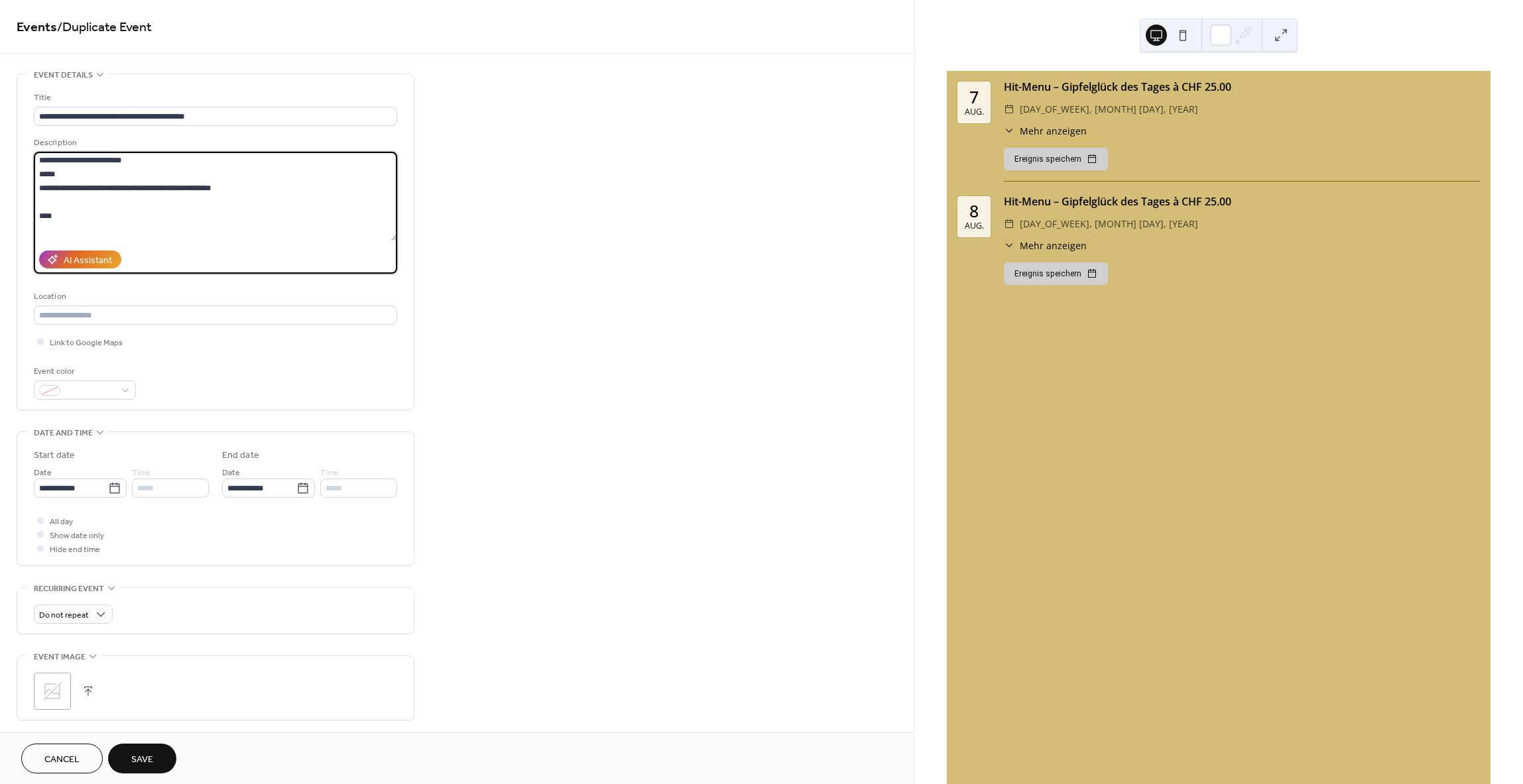 scroll, scrollTop: 0, scrollLeft: 0, axis: both 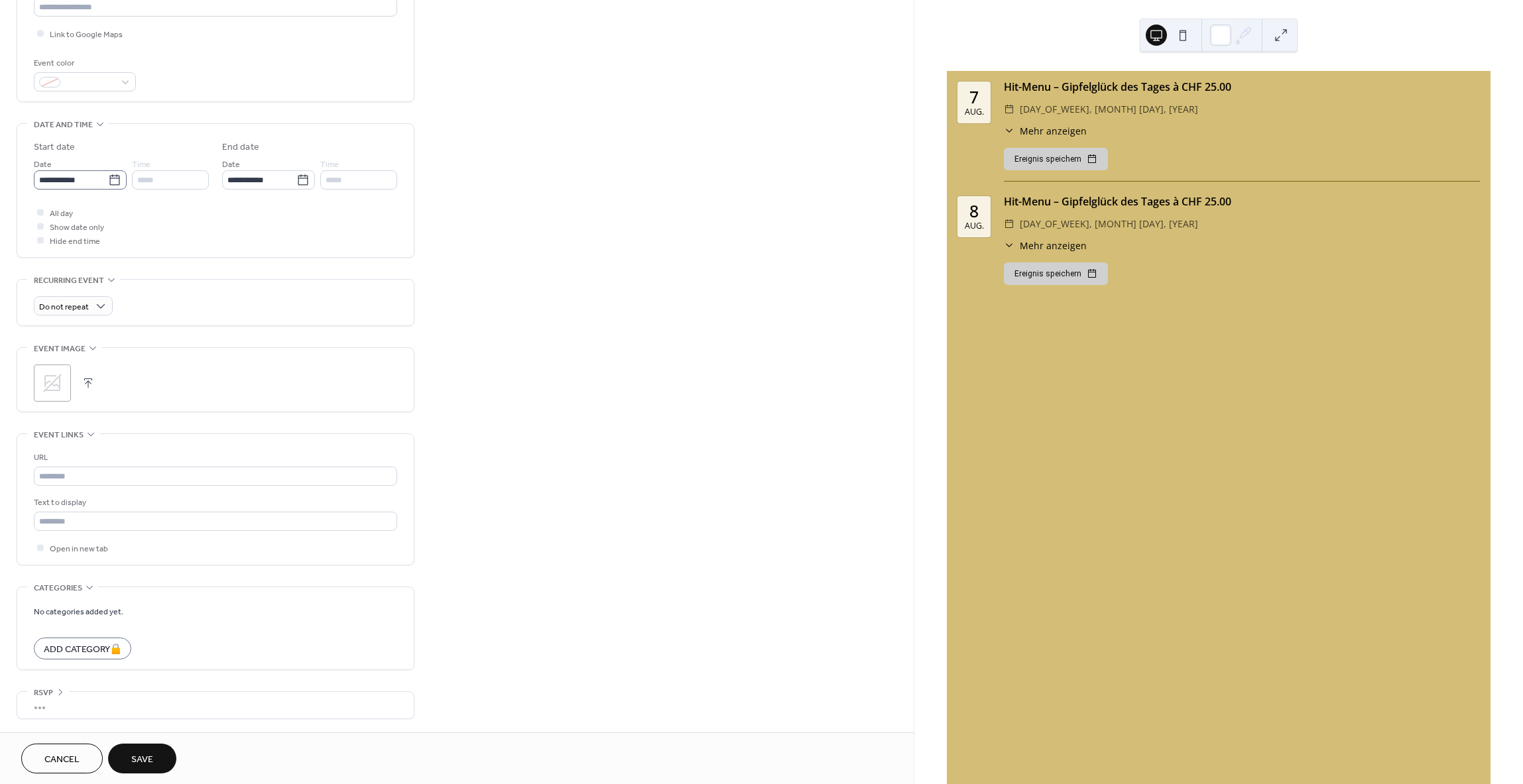 type on "**********" 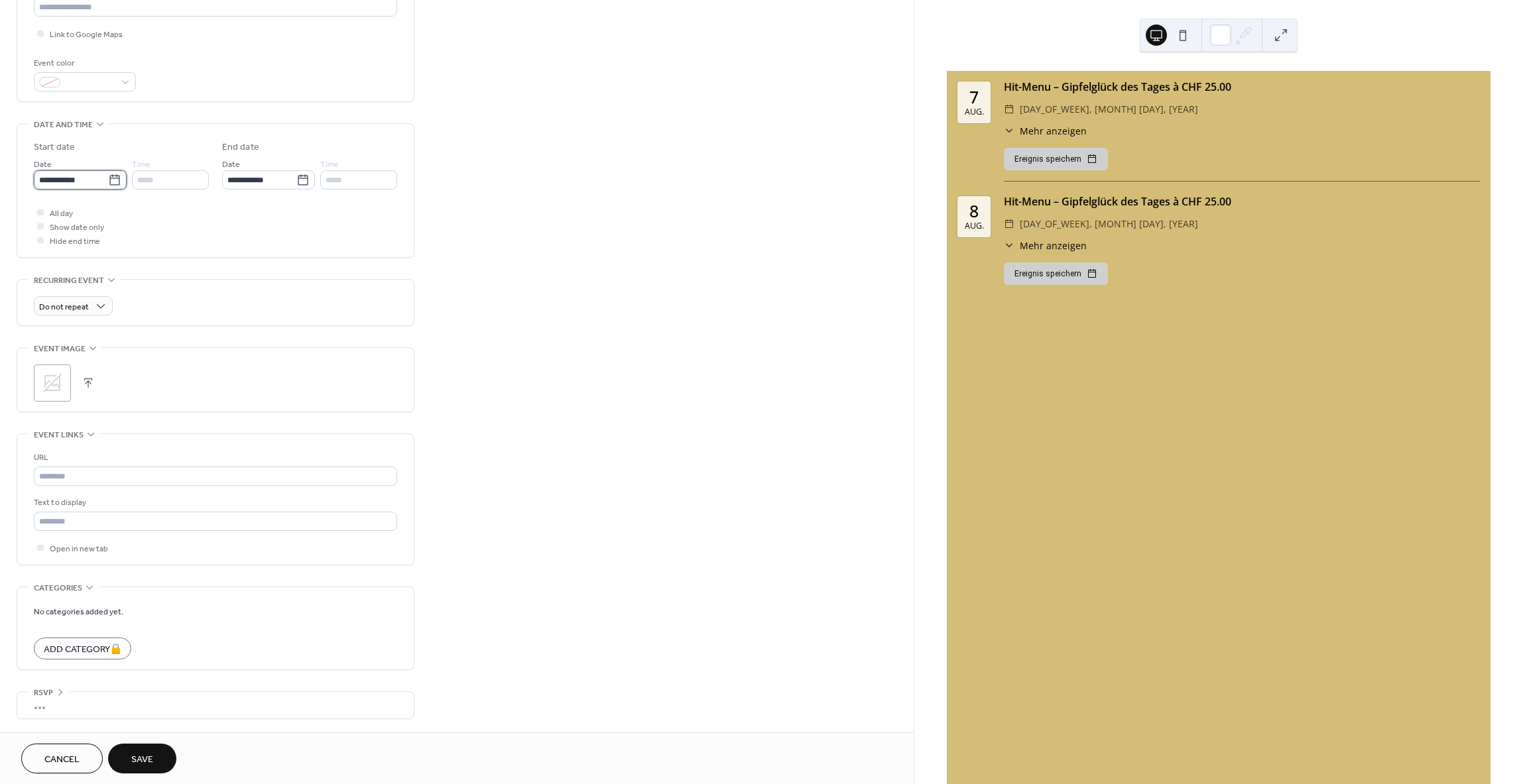 click on "**********" at bounding box center (71, 180) 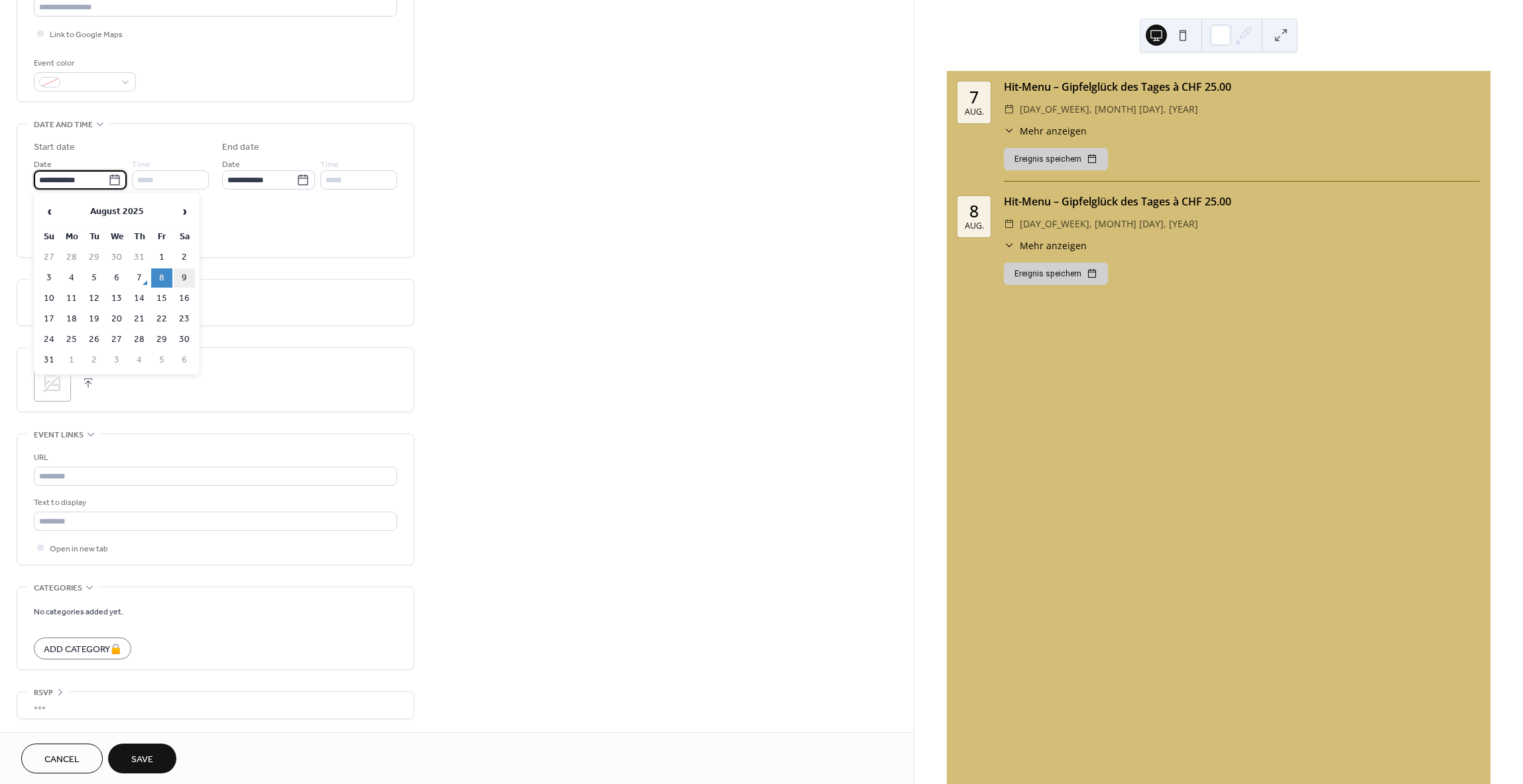 click on "9" at bounding box center [184, 278] 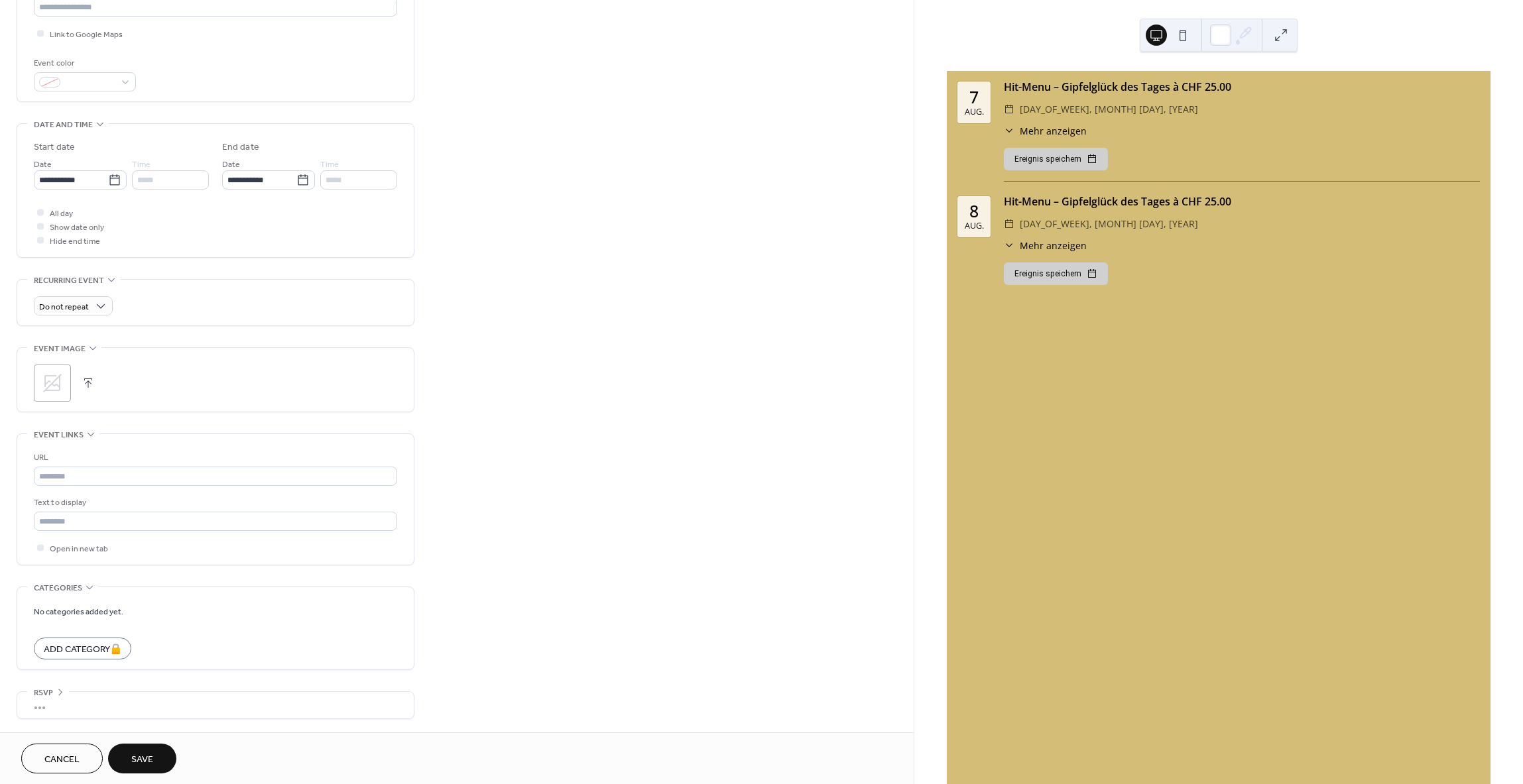 drag, startPoint x: 162, startPoint y: 759, endPoint x: 278, endPoint y: 707, distance: 127.12199 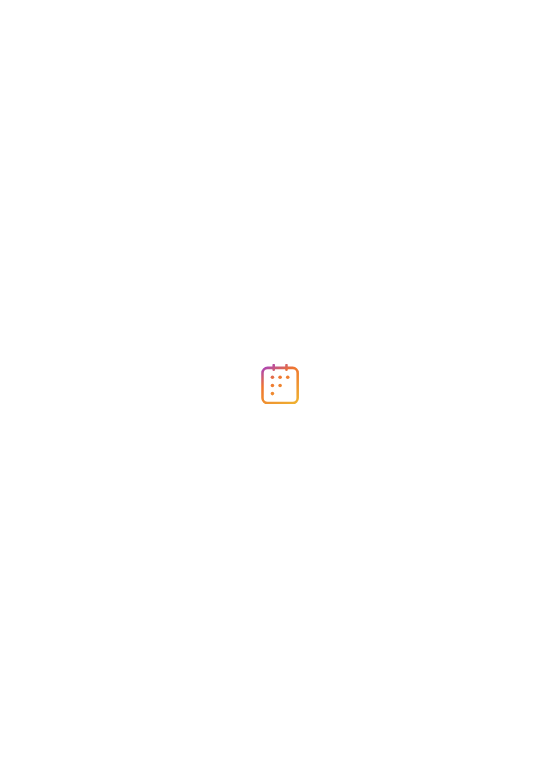 scroll, scrollTop: 0, scrollLeft: 0, axis: both 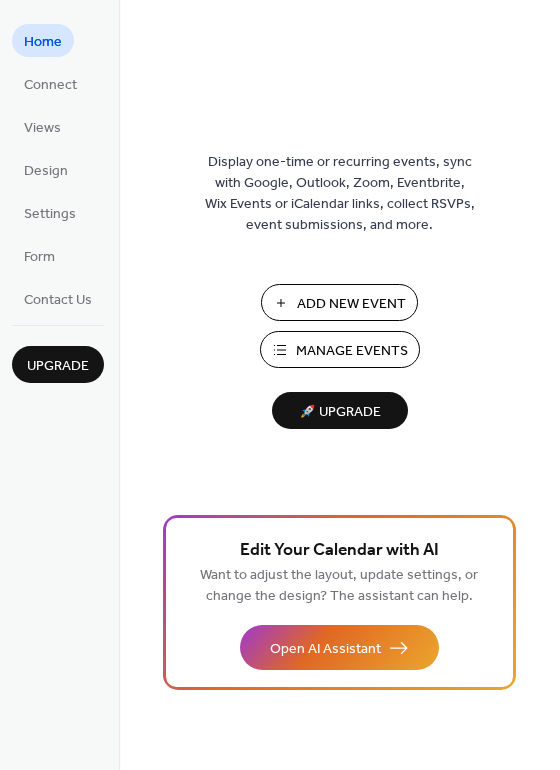 click on "Manage Events" at bounding box center (352, 351) 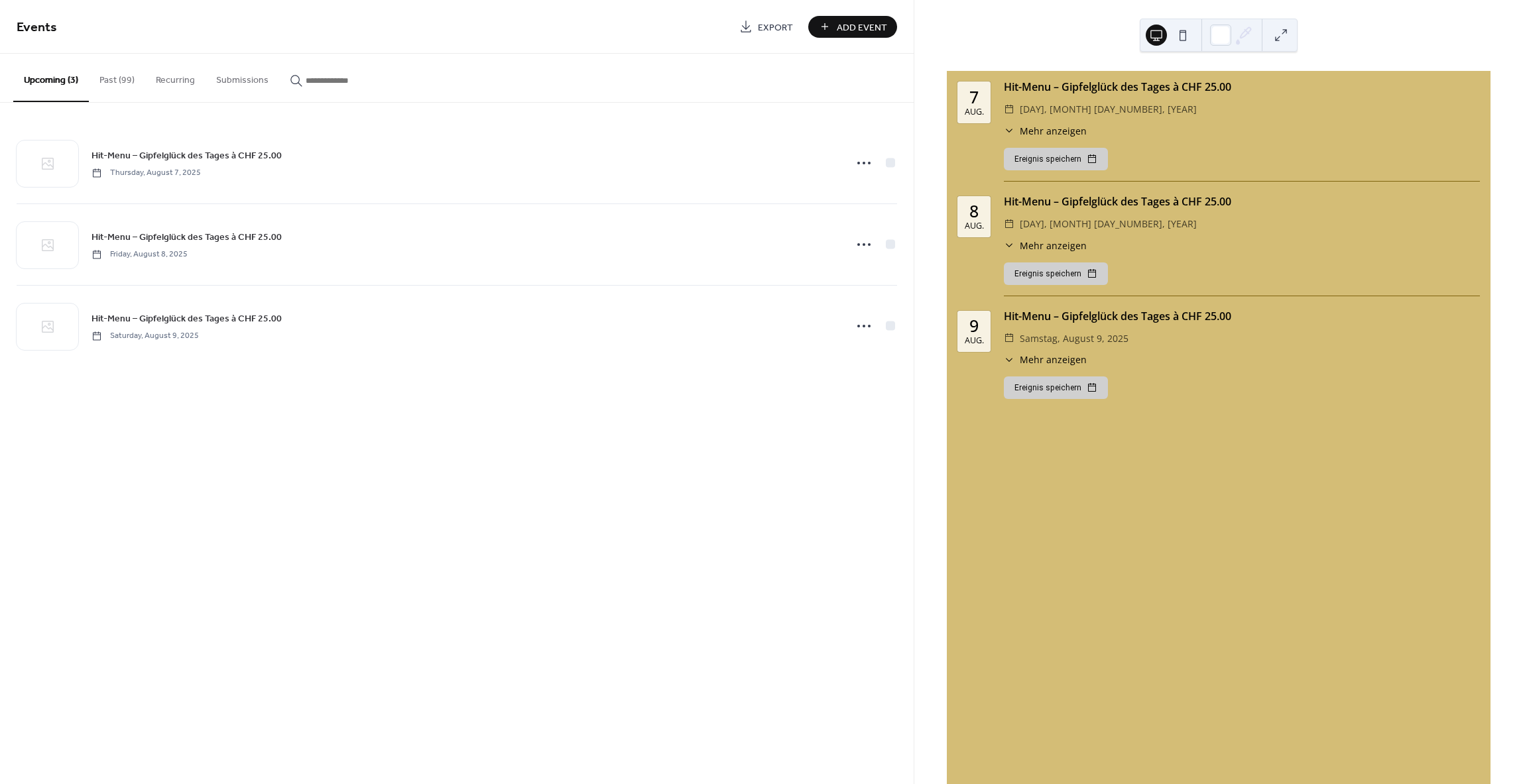 scroll, scrollTop: 0, scrollLeft: 0, axis: both 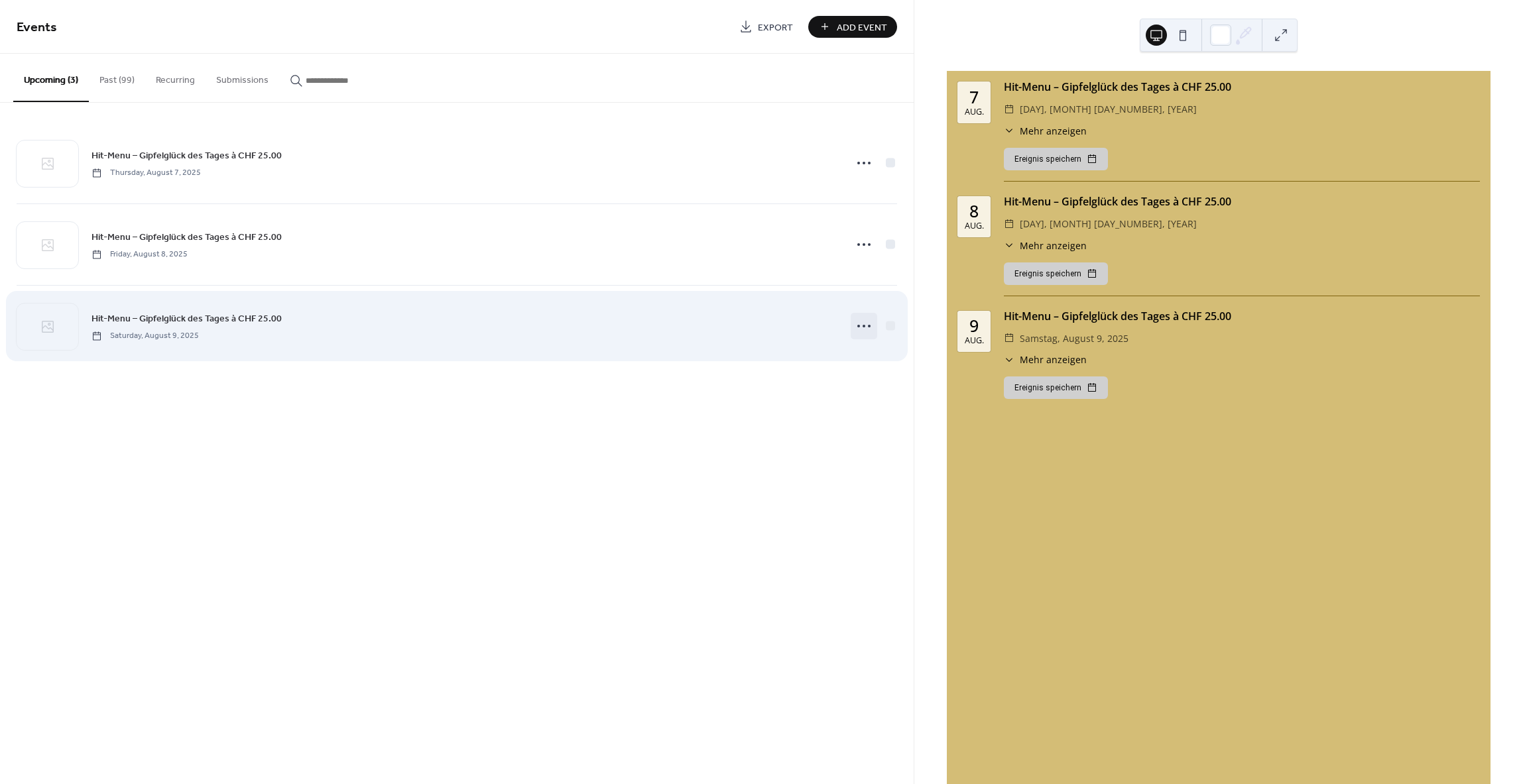 click 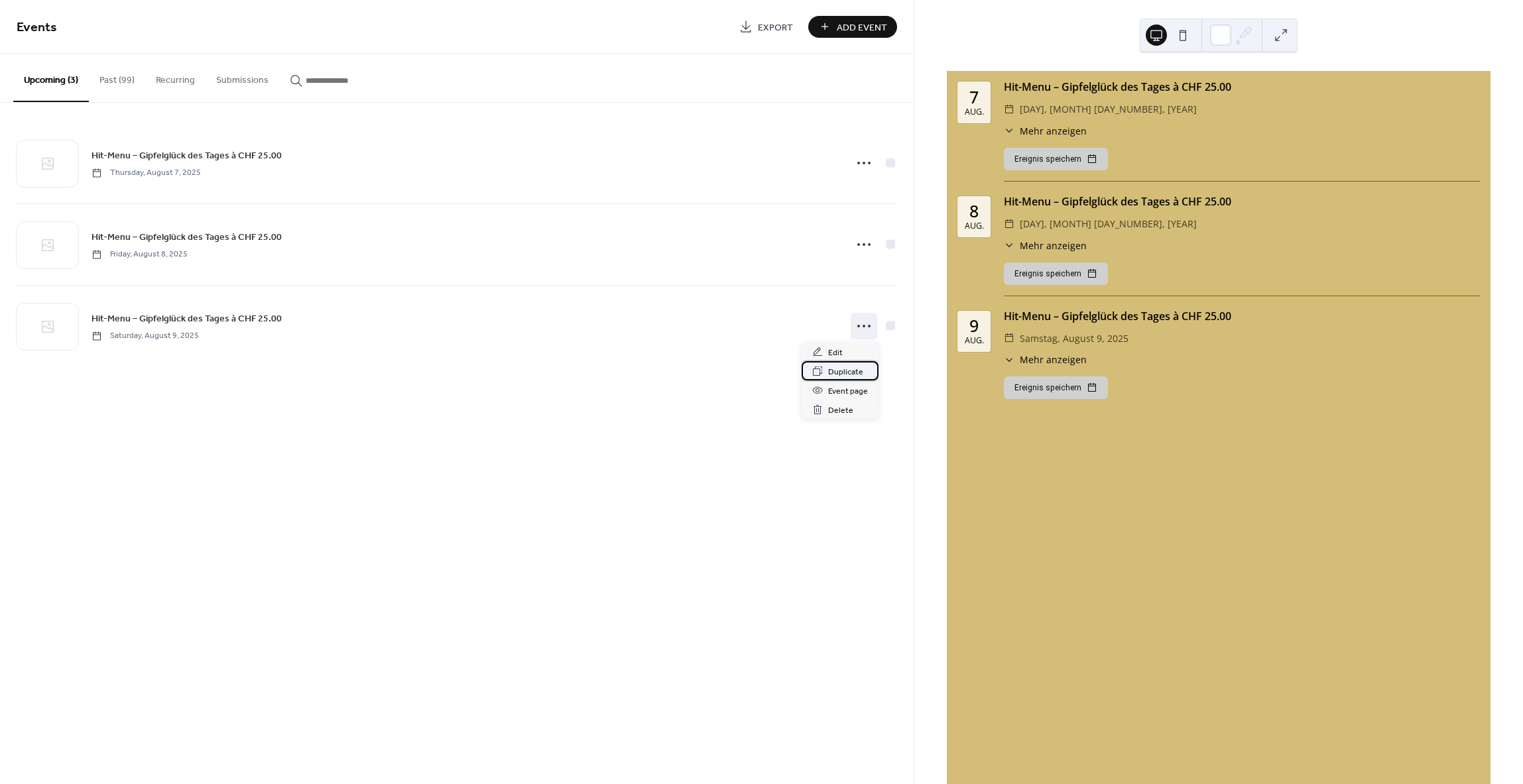 click on "Duplicate" at bounding box center [845, 372] 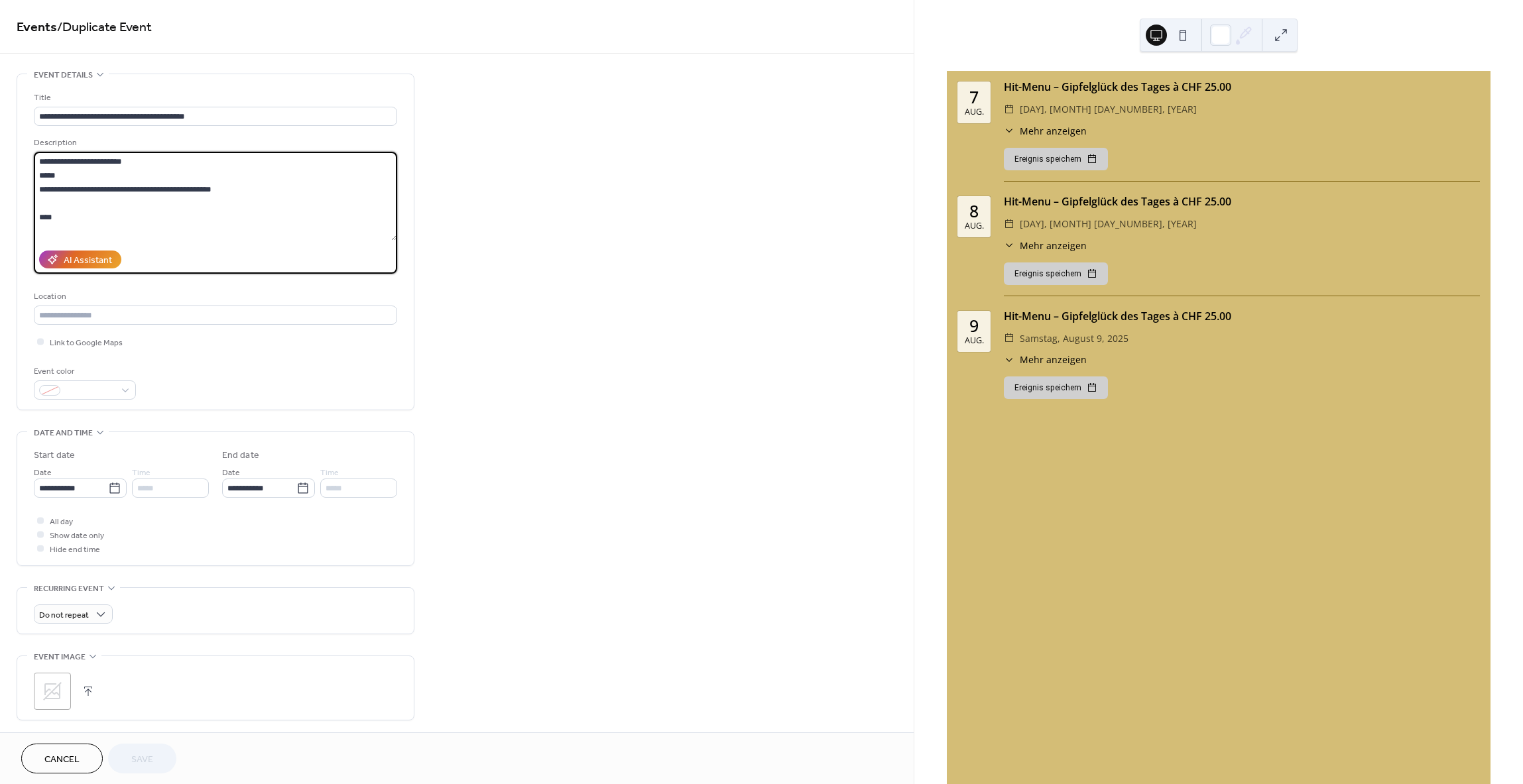 scroll, scrollTop: 28, scrollLeft: 0, axis: vertical 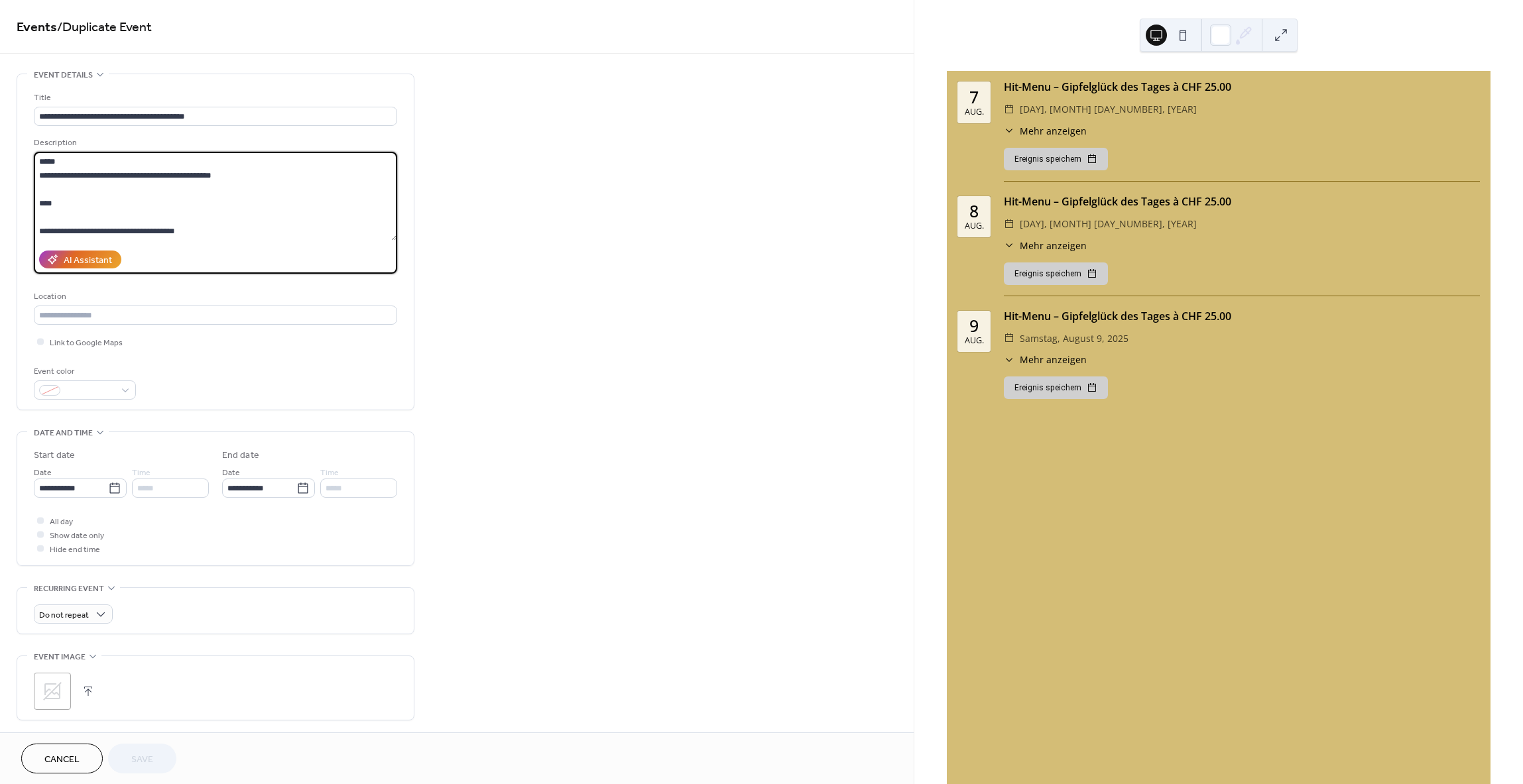 drag, startPoint x: 40, startPoint y: 187, endPoint x: 60, endPoint y: 239, distance: 55.71355 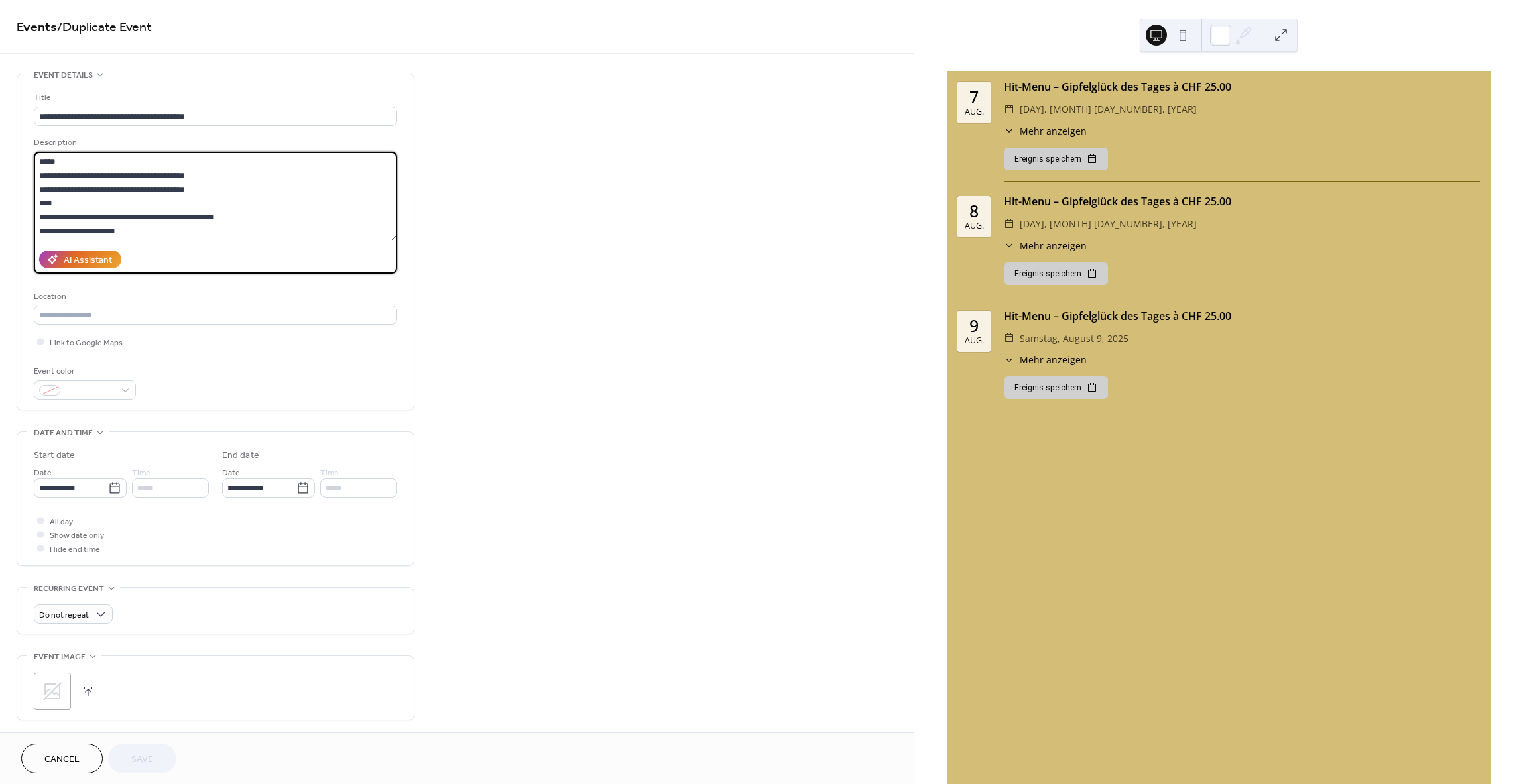 scroll, scrollTop: 0, scrollLeft: 0, axis: both 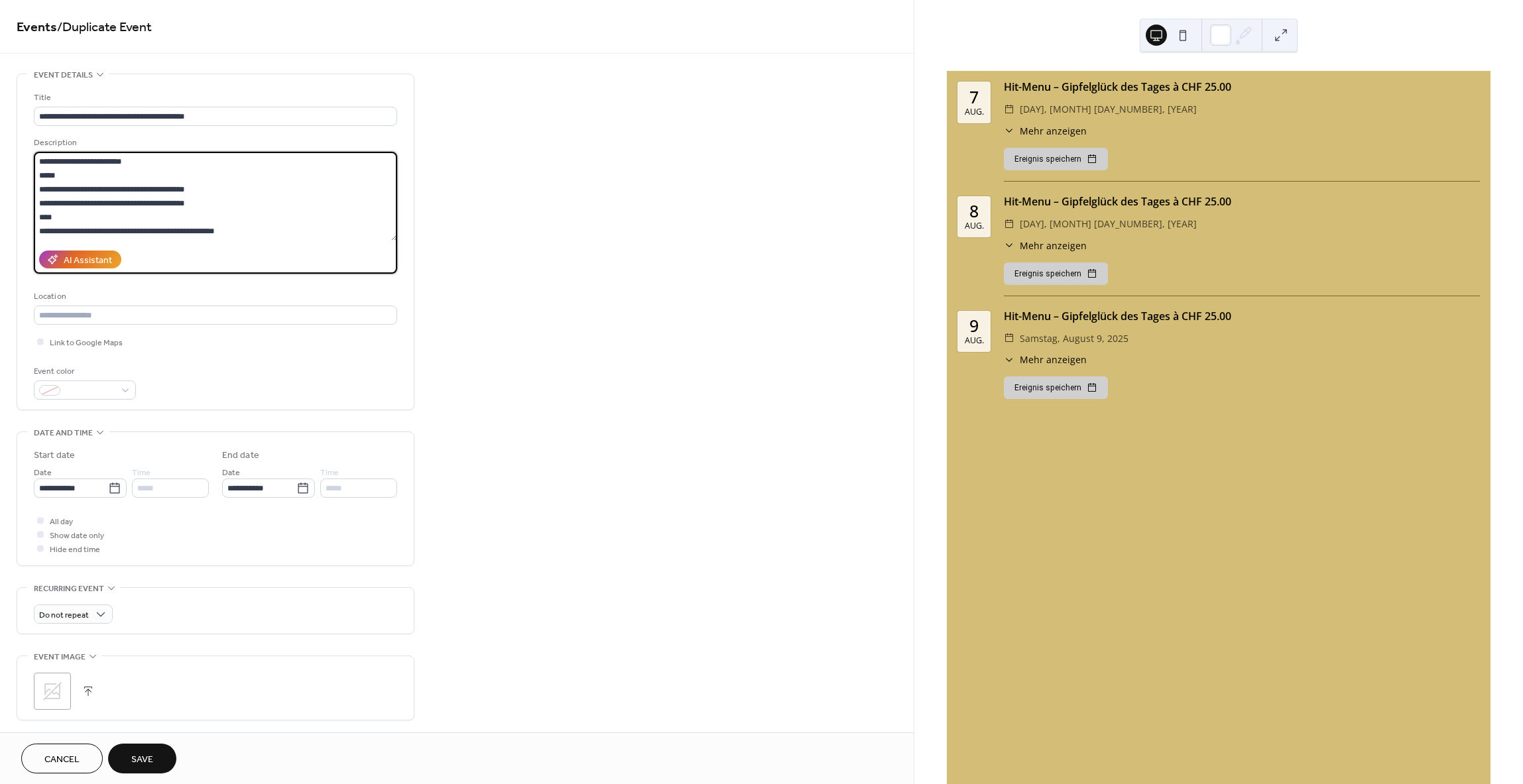 click on "**********" at bounding box center [215, 196] 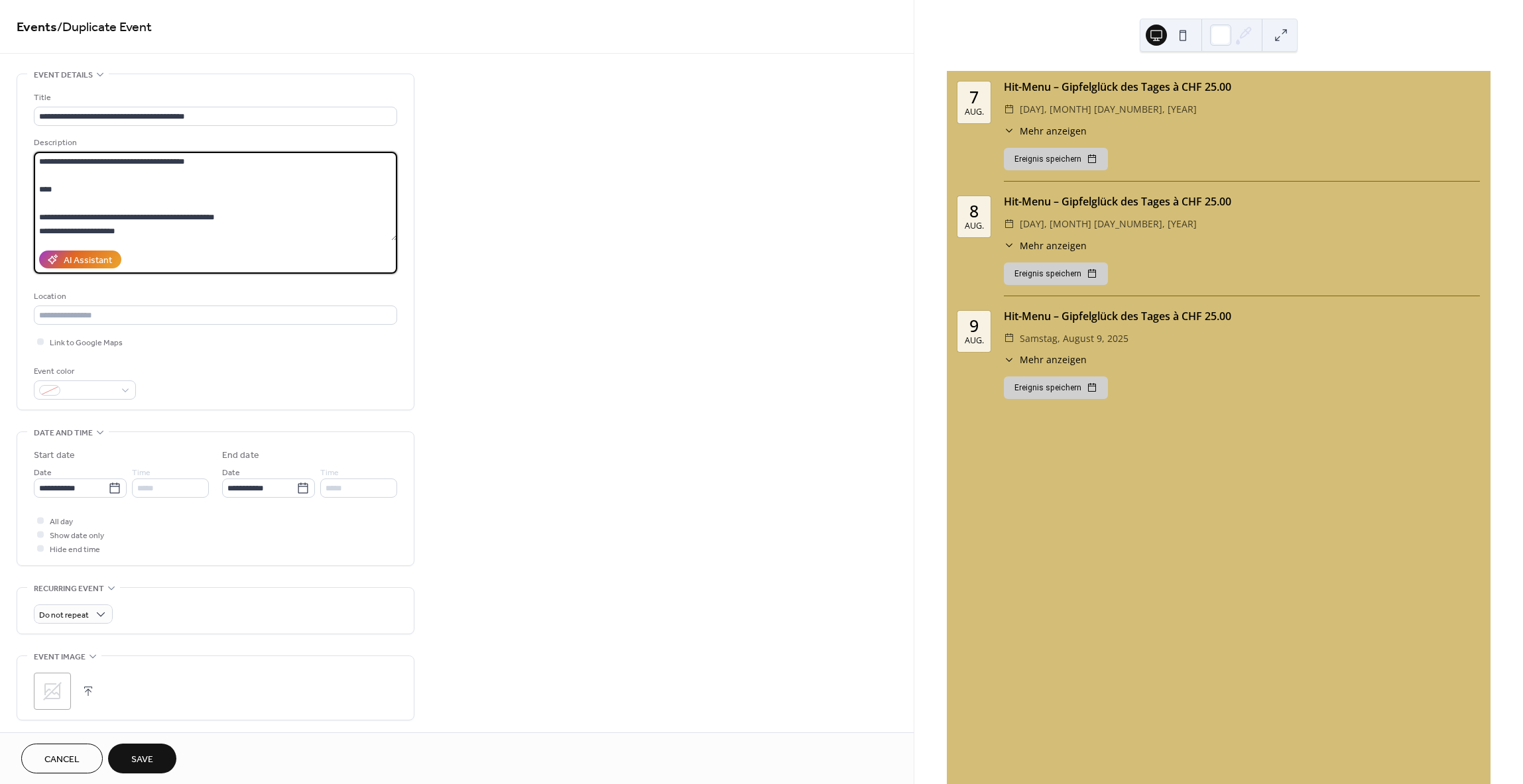 scroll, scrollTop: 56, scrollLeft: 0, axis: vertical 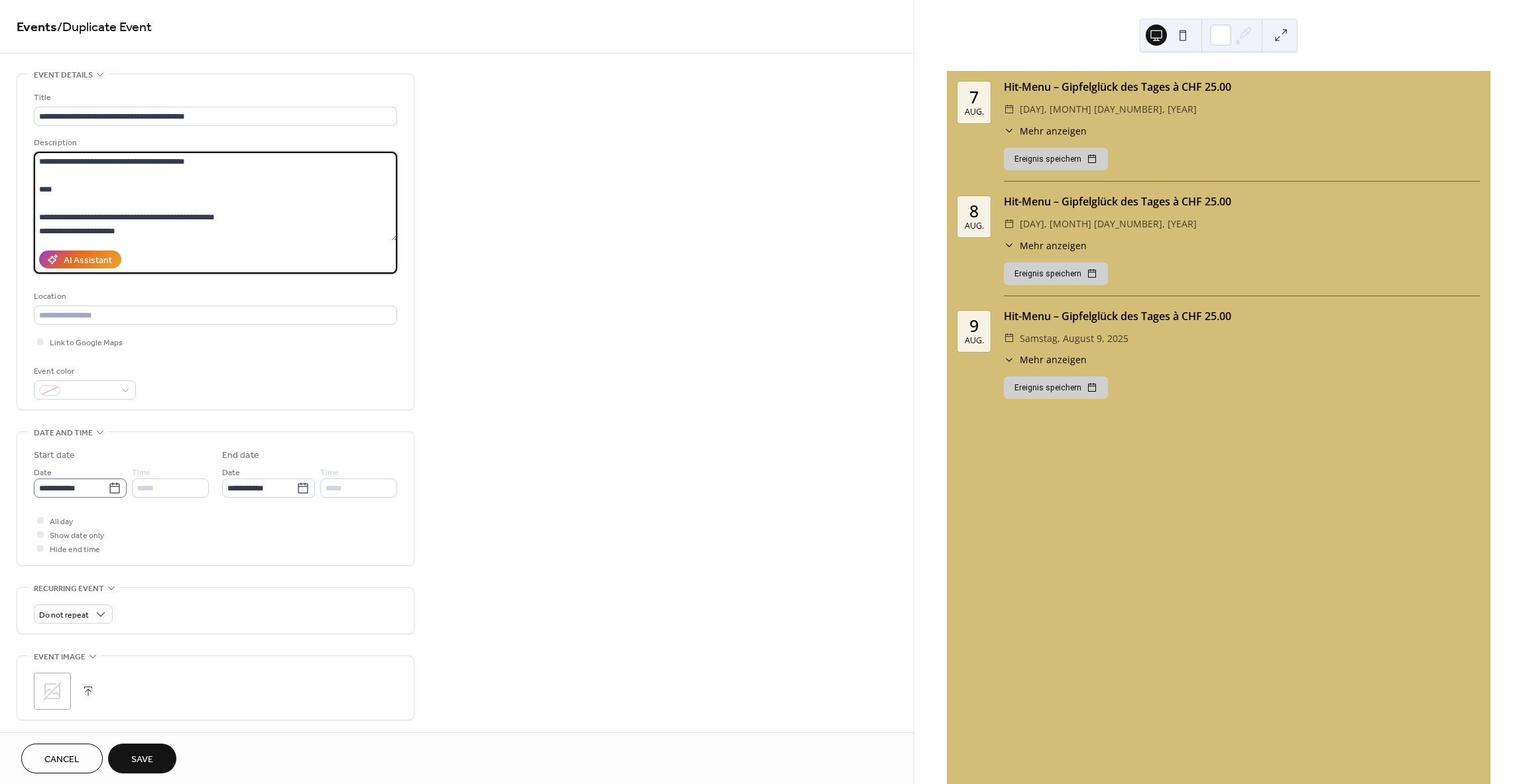 type on "**********" 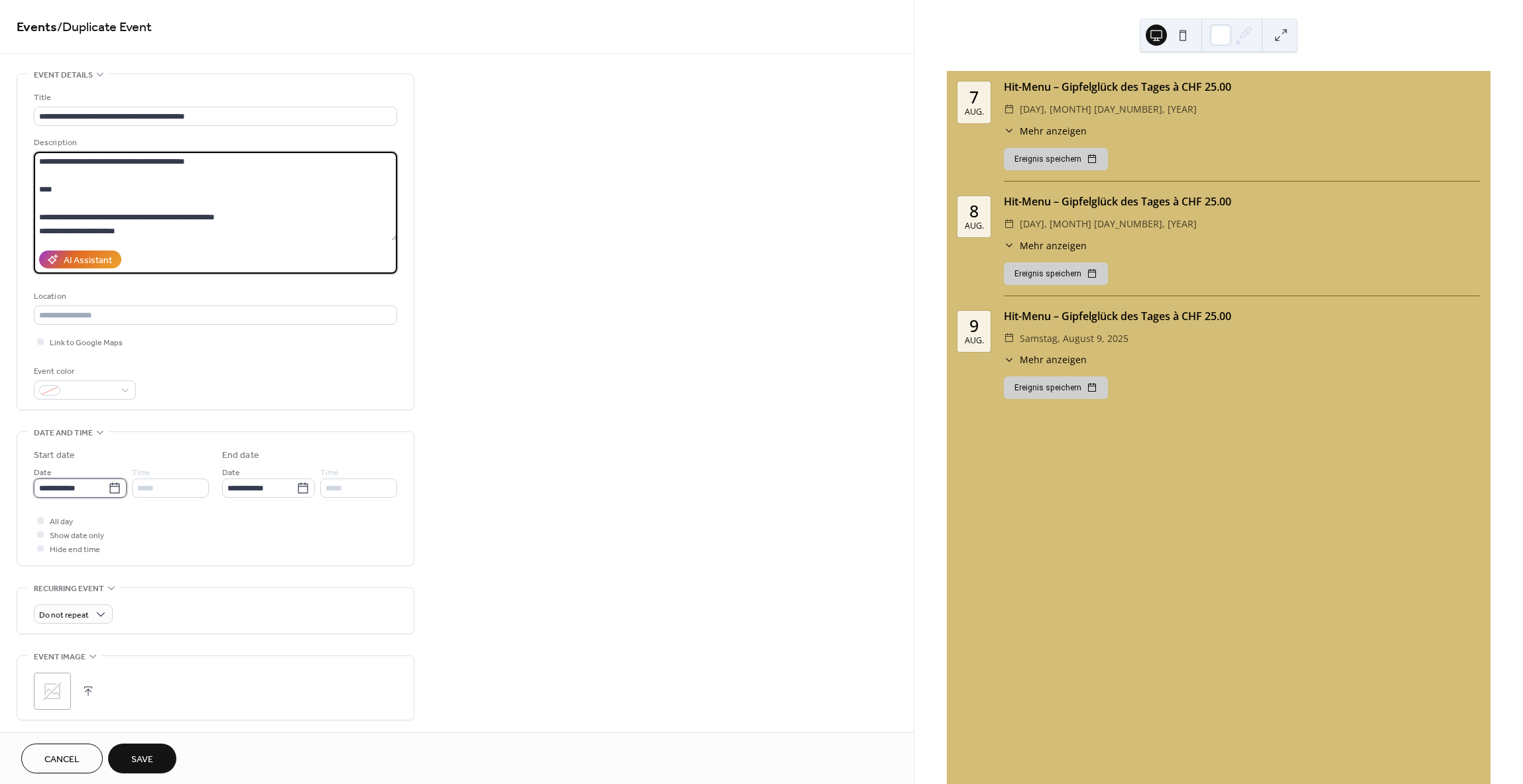 click on "**********" at bounding box center [71, 488] 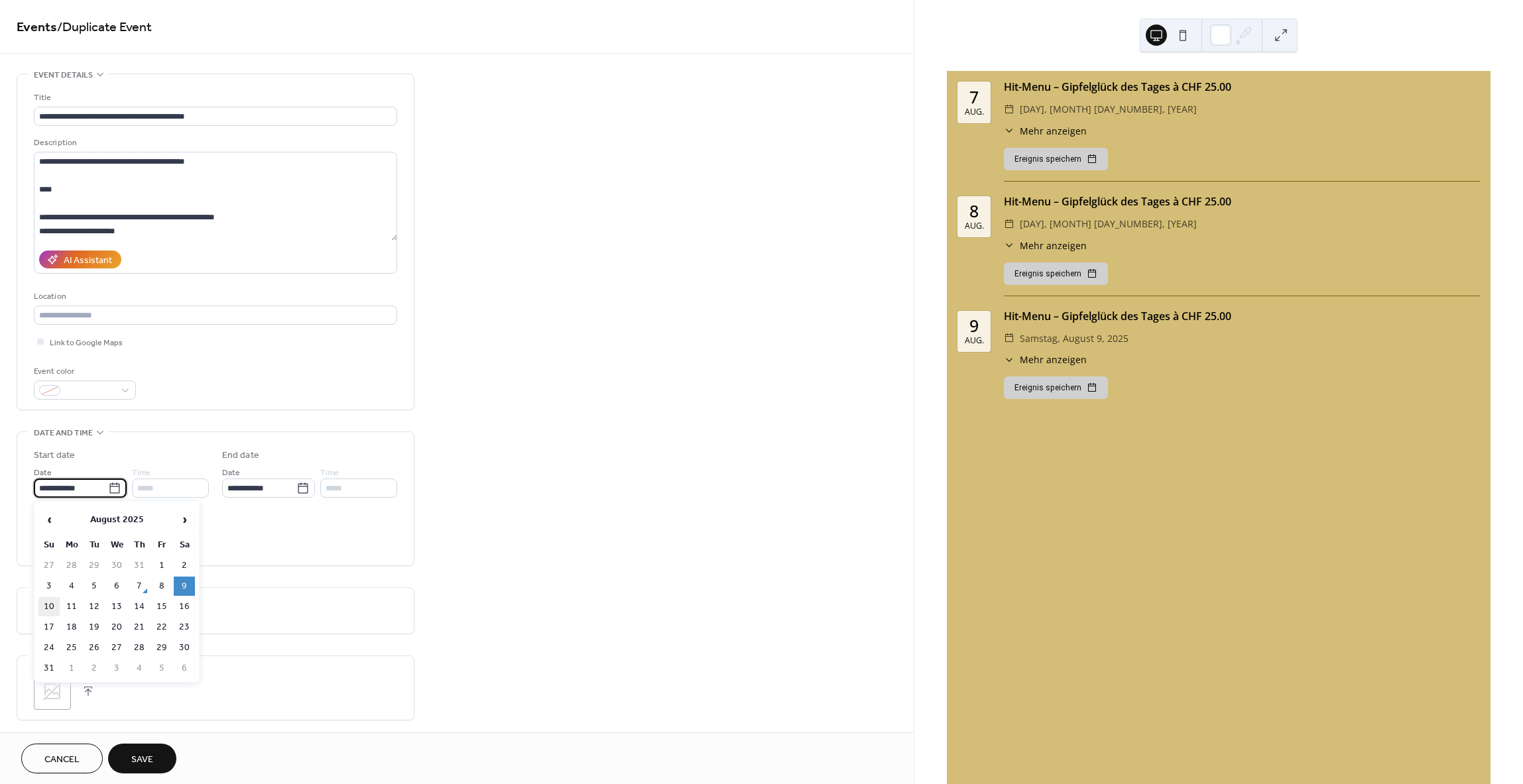 click on "10" at bounding box center (49, 606) 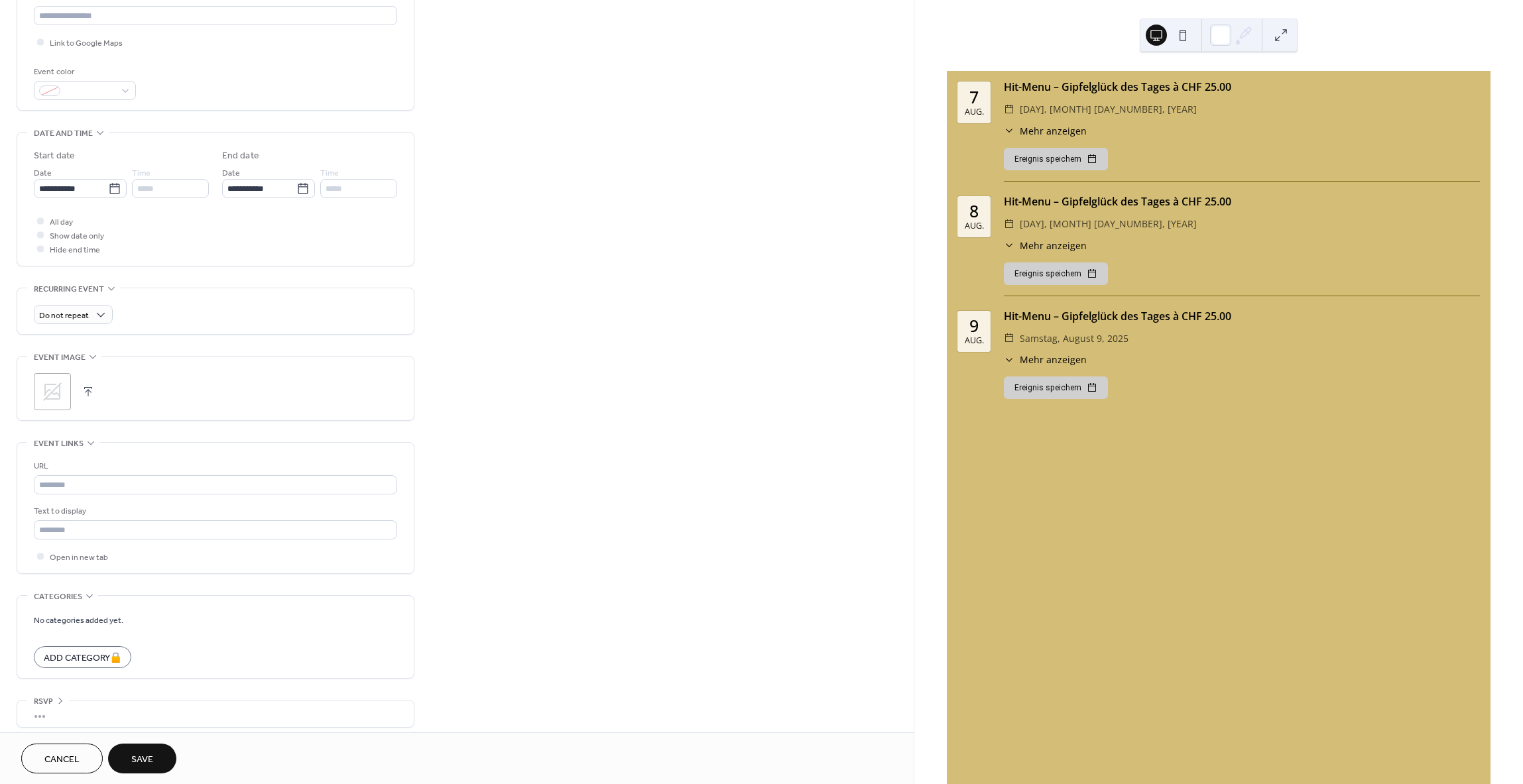 scroll, scrollTop: 308, scrollLeft: 0, axis: vertical 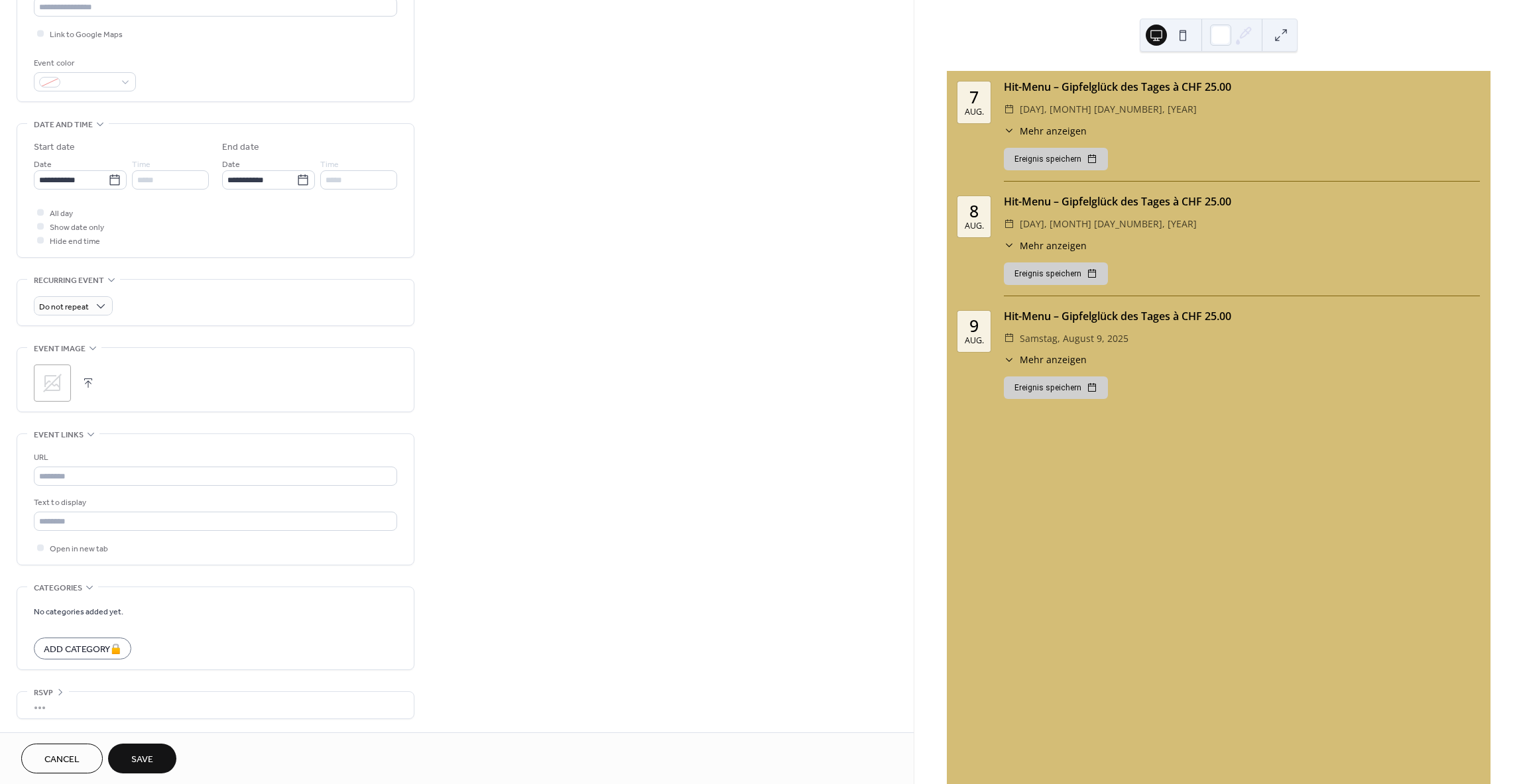 click on "Save" at bounding box center [142, 758] 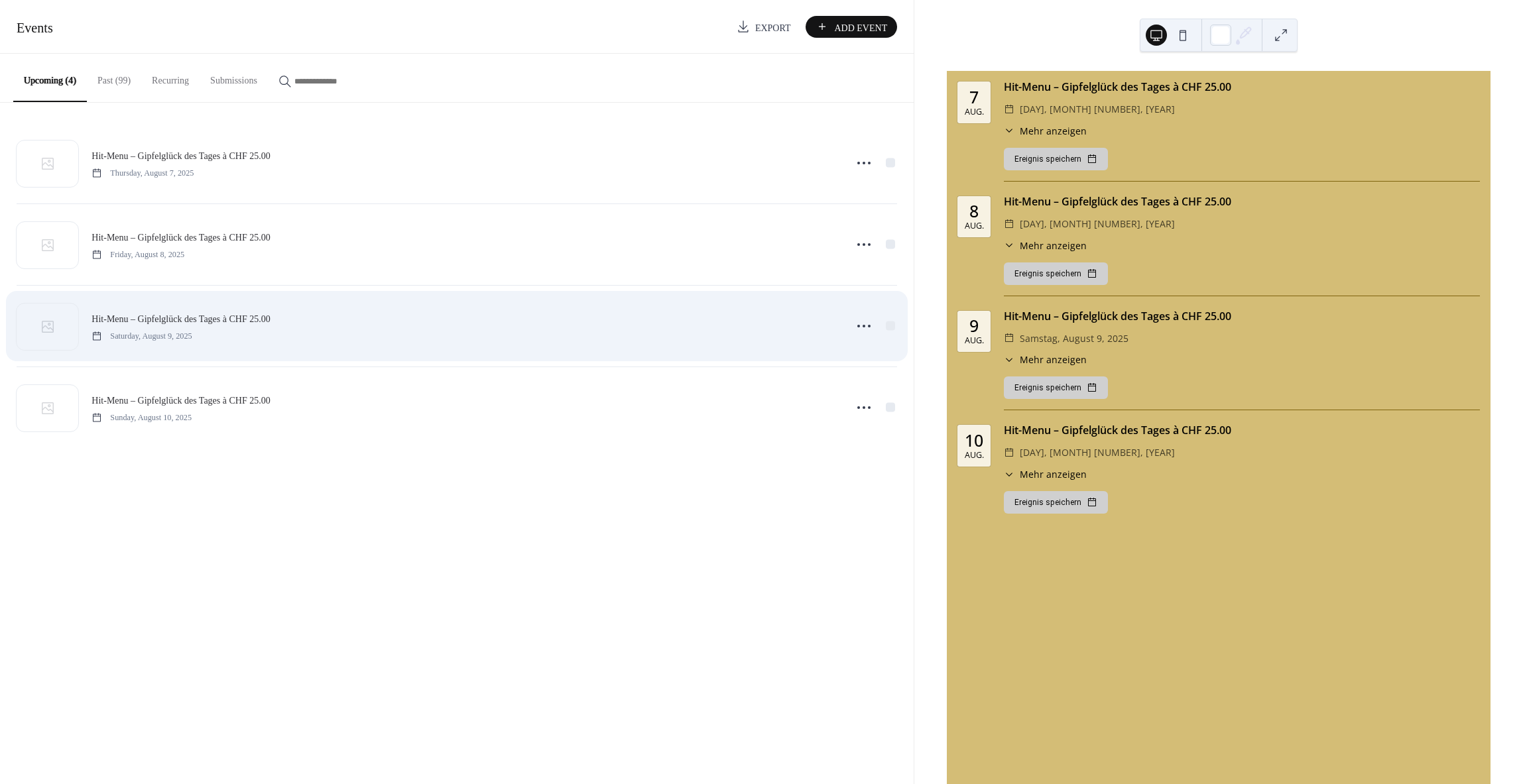 scroll, scrollTop: 0, scrollLeft: 0, axis: both 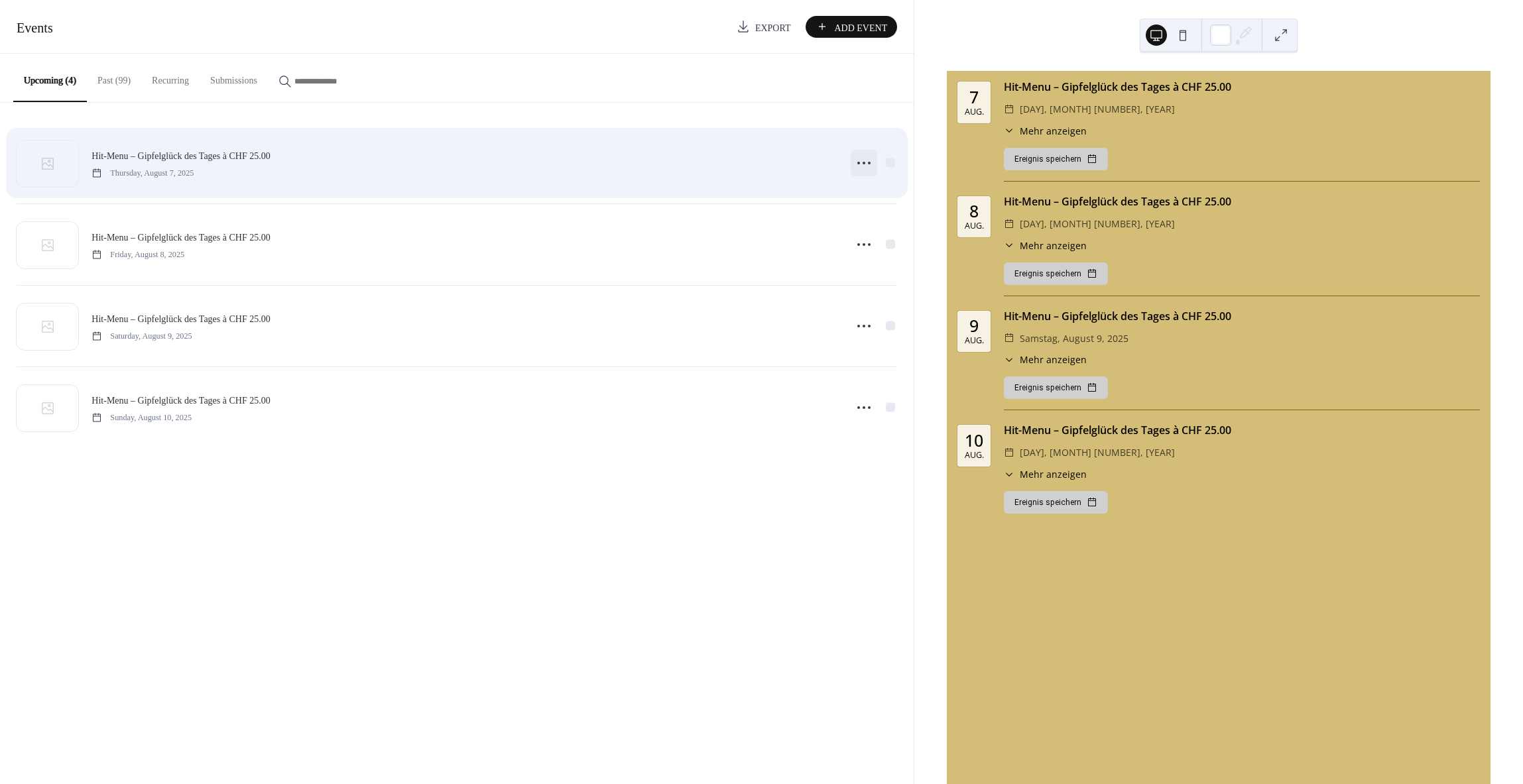 click at bounding box center [864, 163] 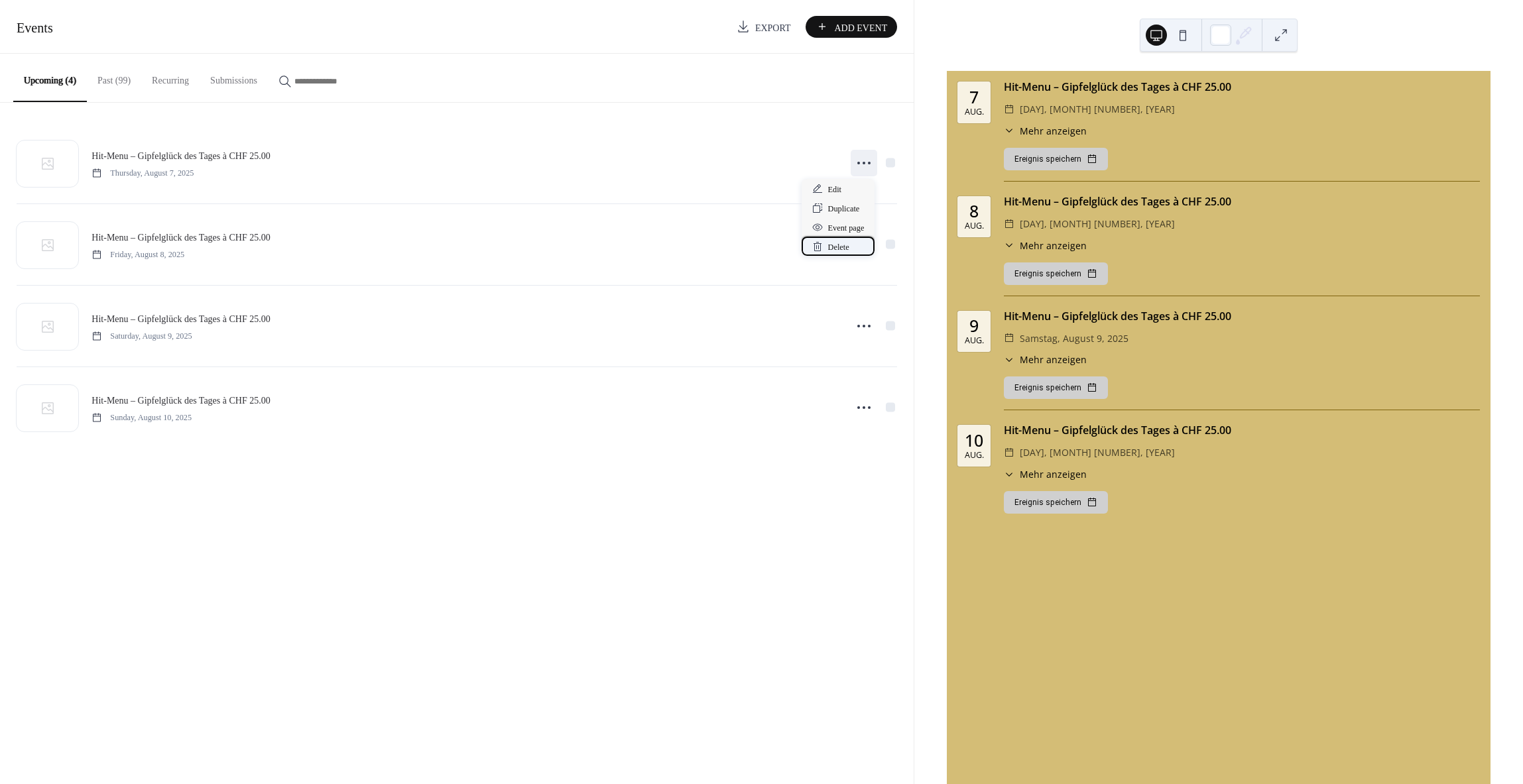 click on "Delete" at bounding box center [839, 247] 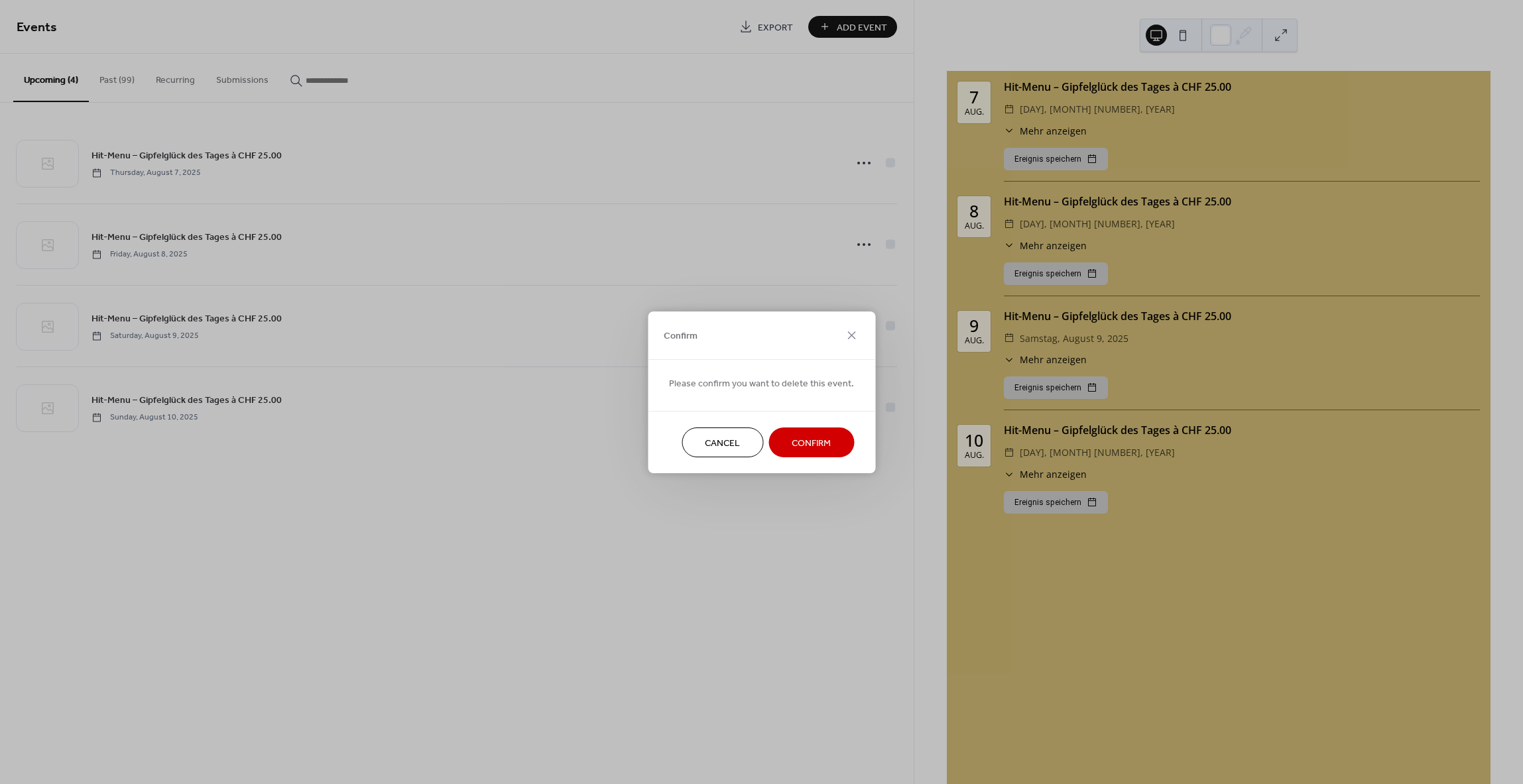 click on "Confirm" at bounding box center (811, 443) 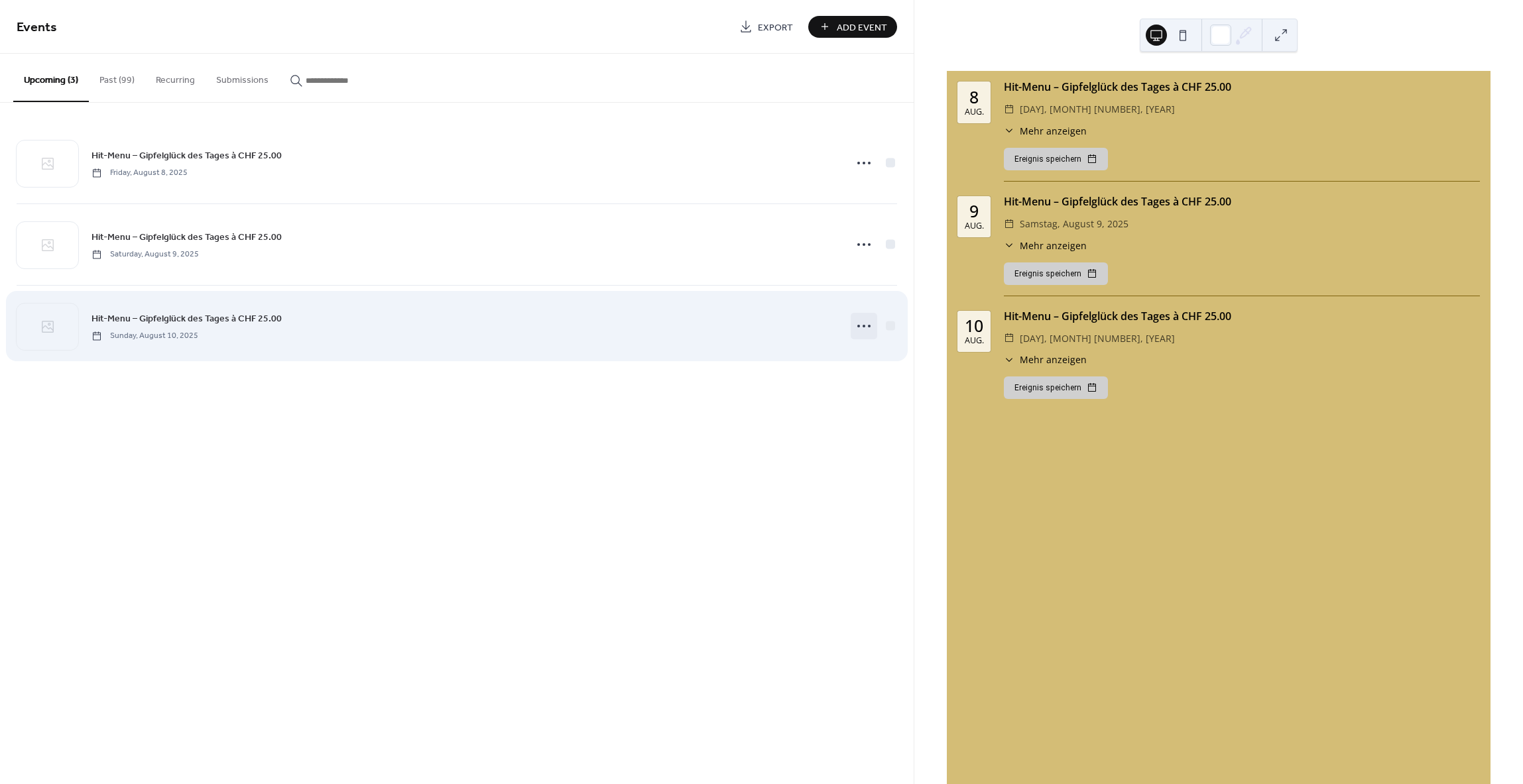 click 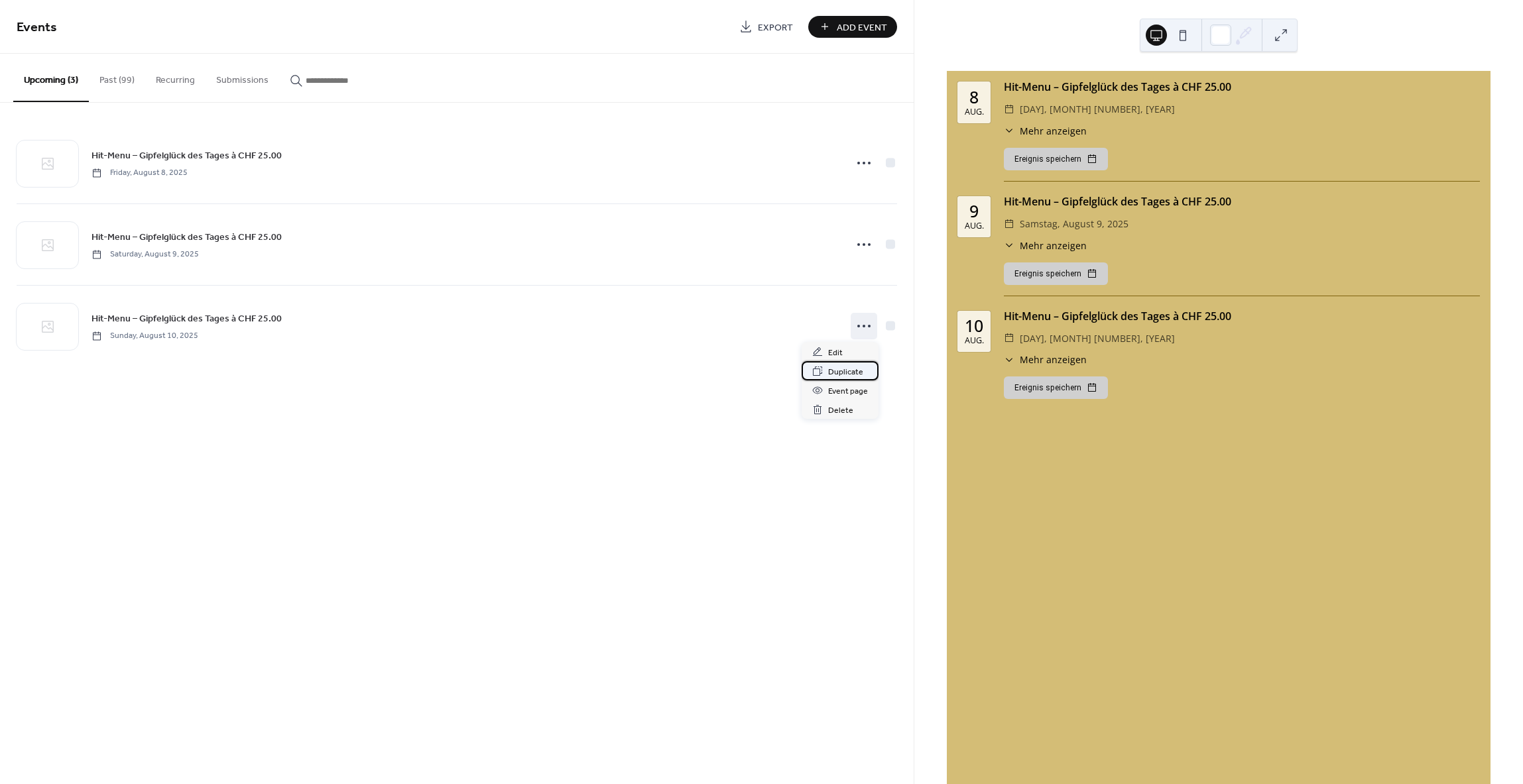 click on "Duplicate" at bounding box center [845, 372] 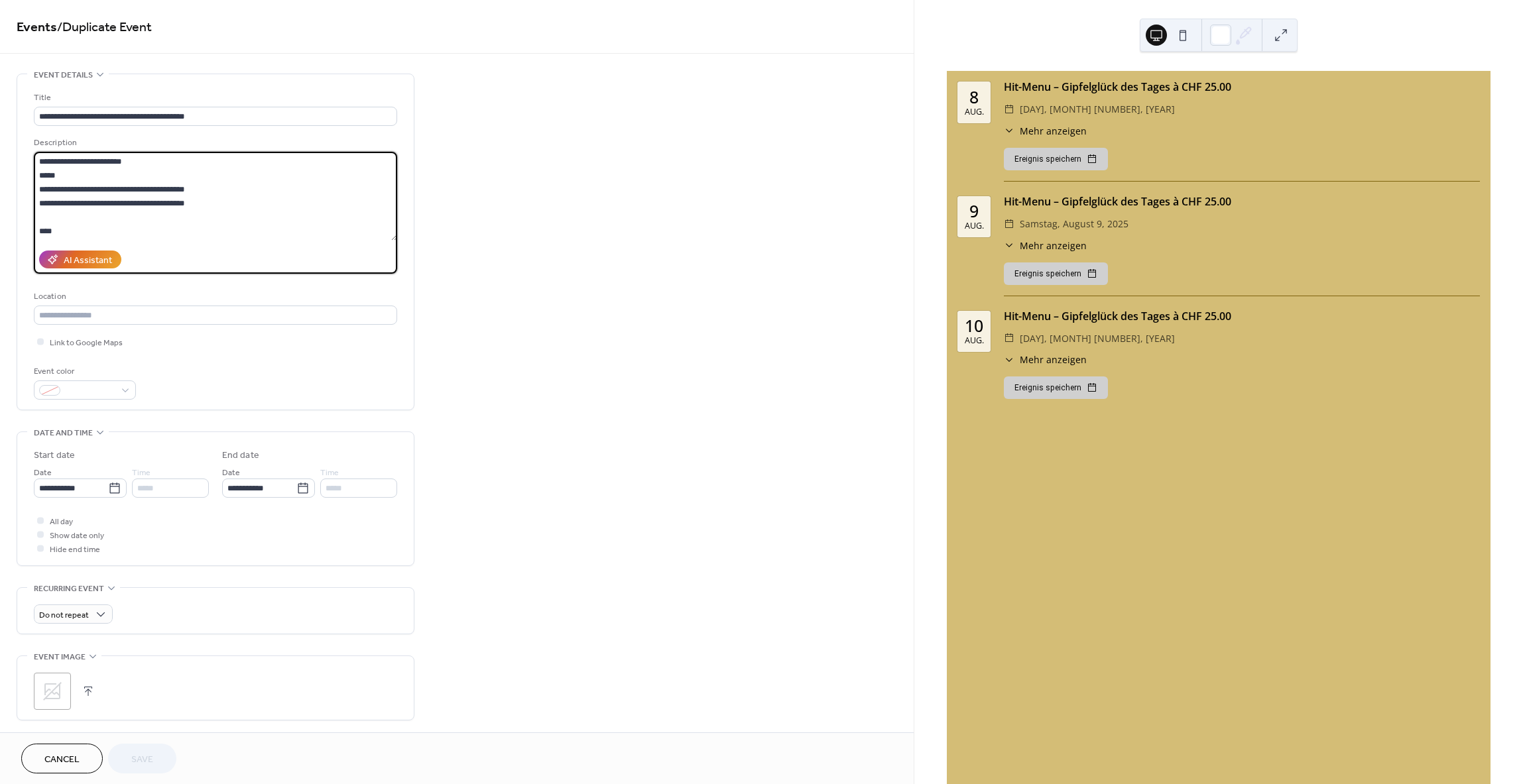 scroll, scrollTop: 56, scrollLeft: 0, axis: vertical 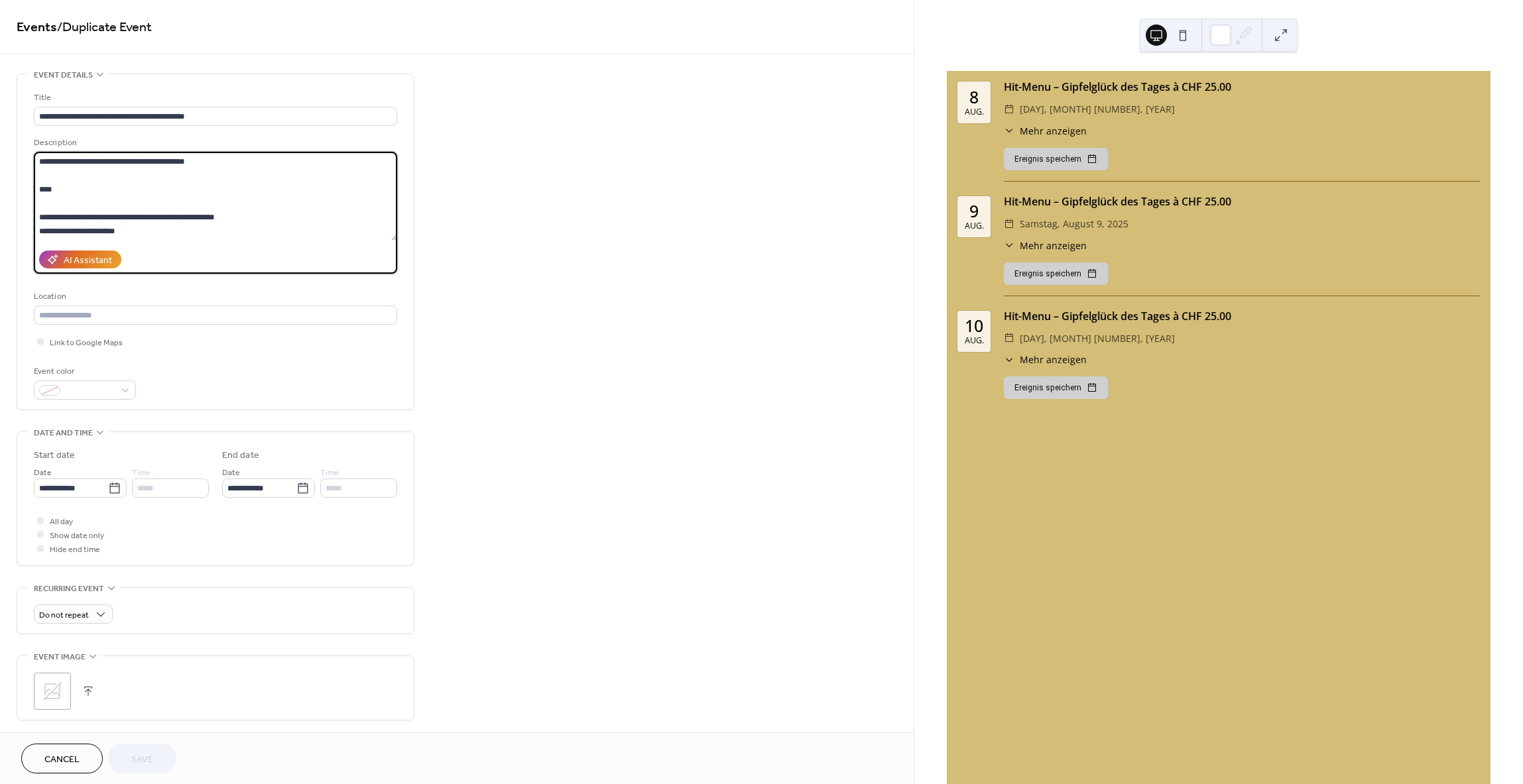 drag, startPoint x: 40, startPoint y: 186, endPoint x: 72, endPoint y: 243, distance: 65.368188 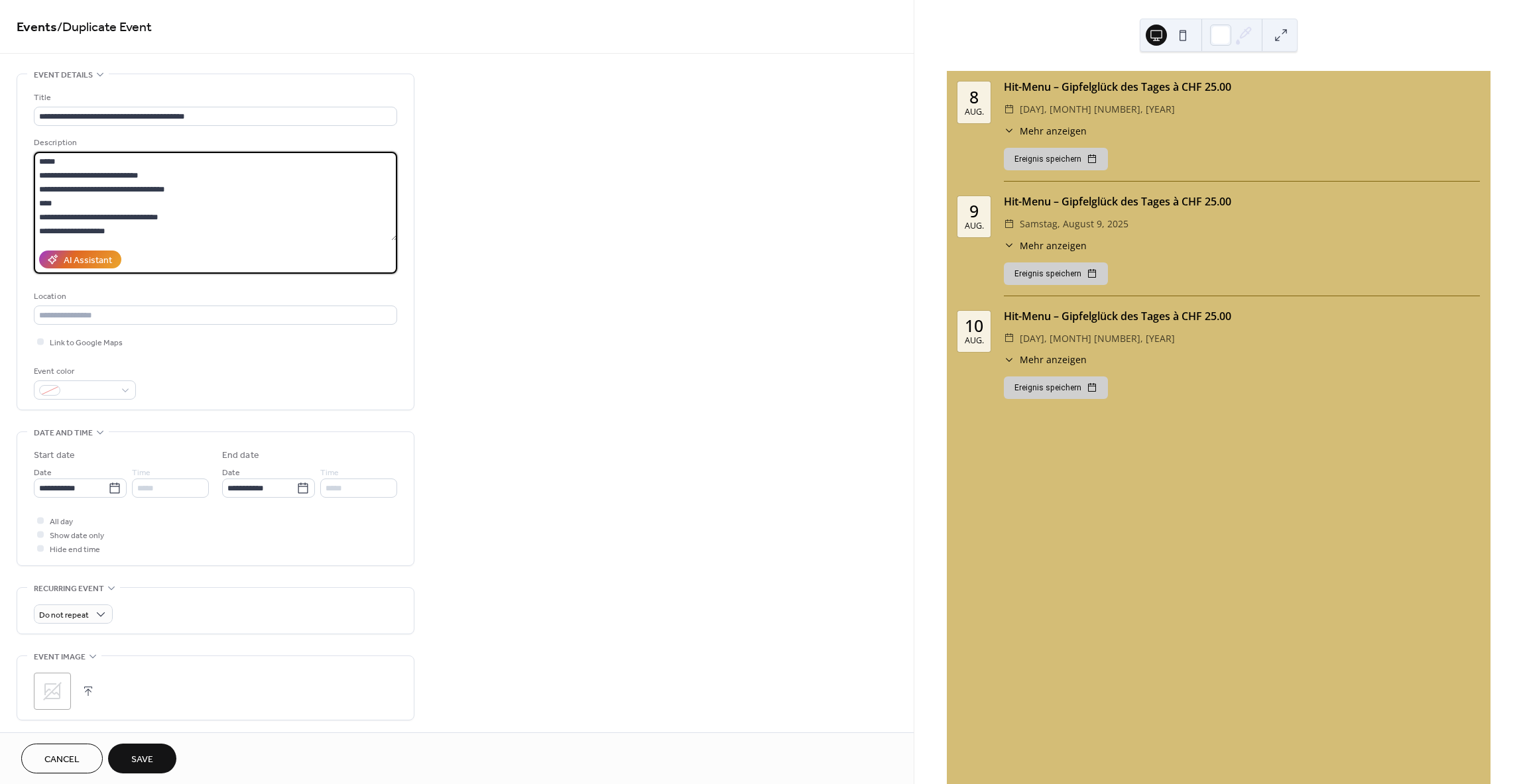 scroll, scrollTop: 0, scrollLeft: 0, axis: both 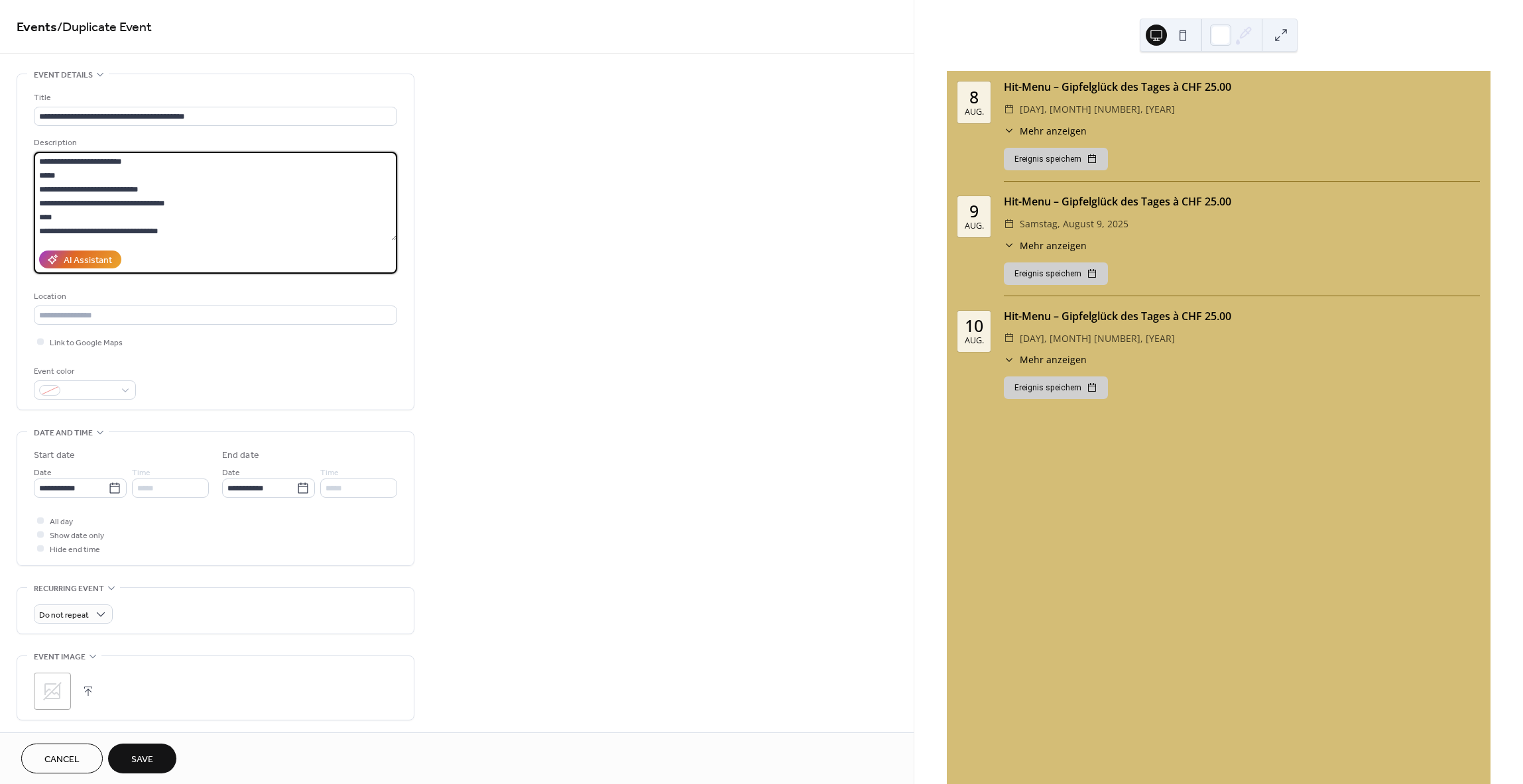 click on "**********" at bounding box center [215, 196] 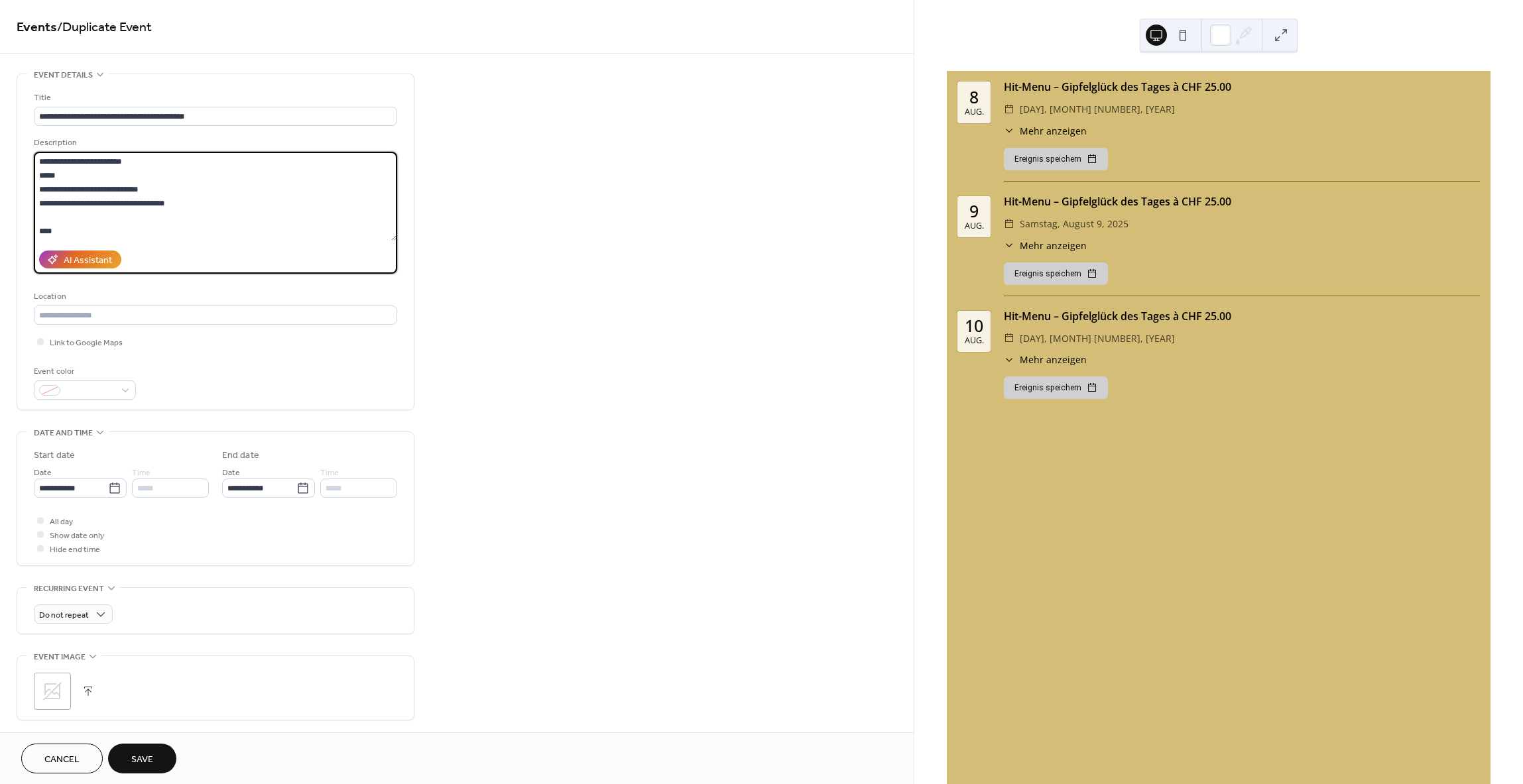 click on "**********" at bounding box center (215, 196) 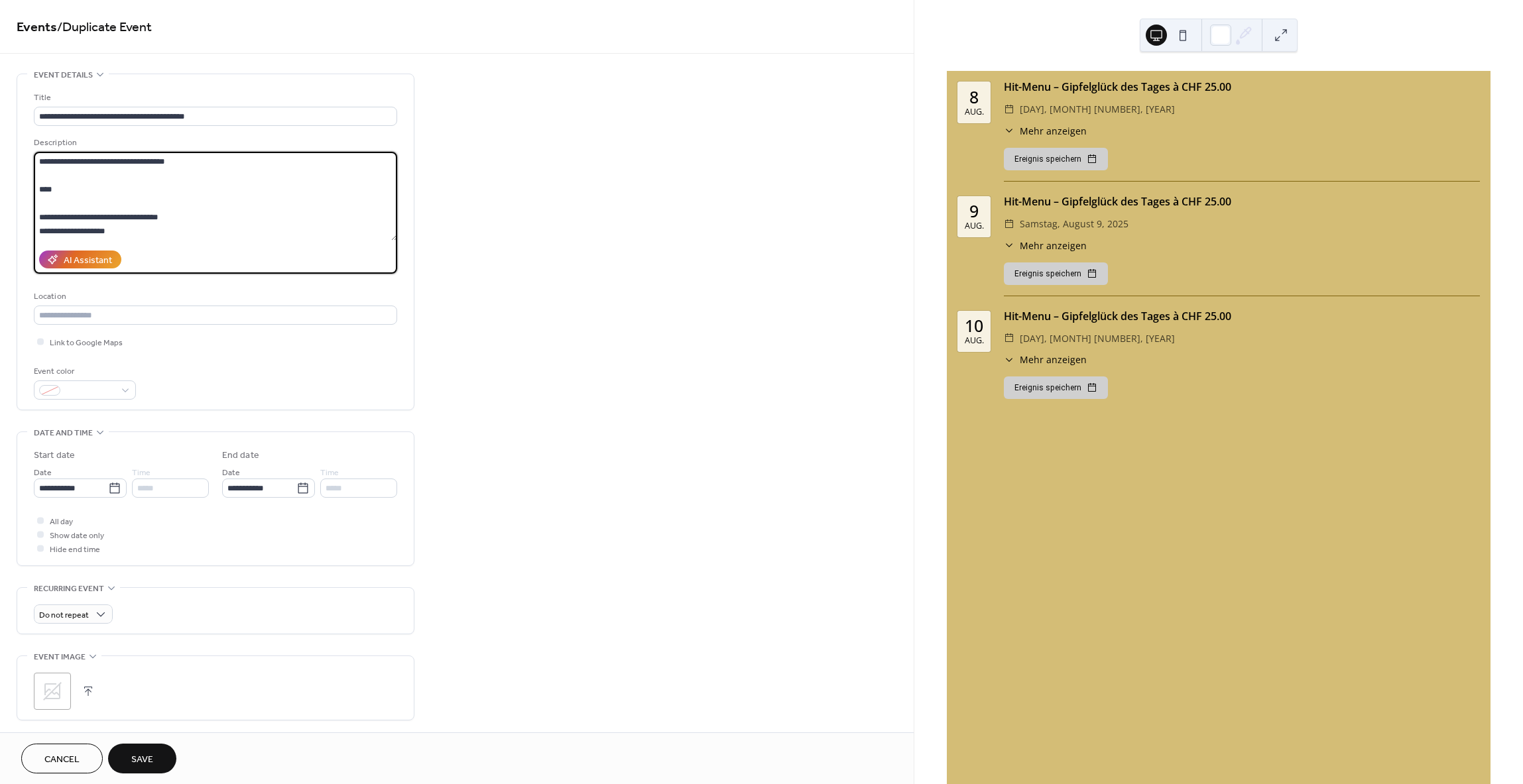 scroll, scrollTop: 56, scrollLeft: 0, axis: vertical 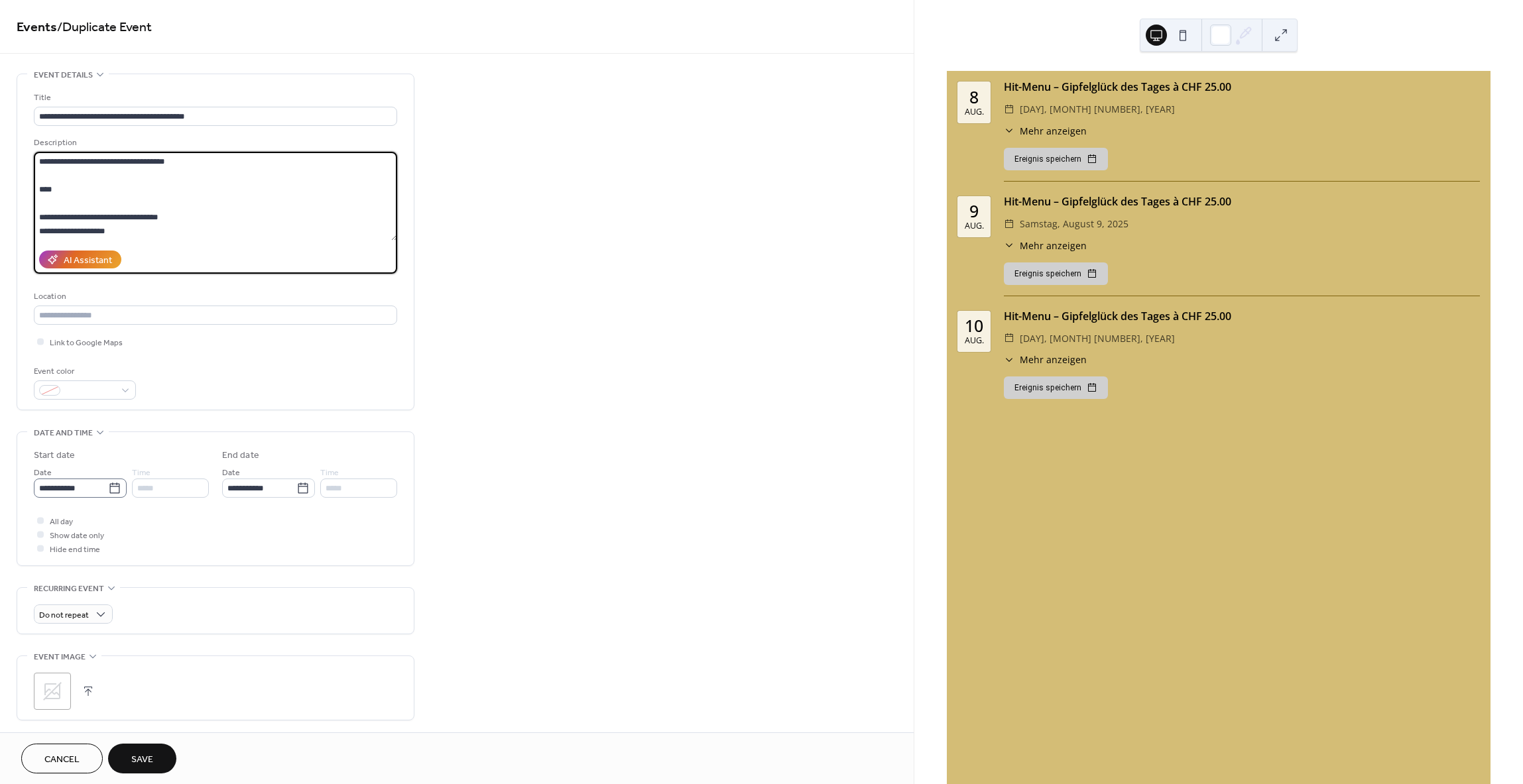 type on "**********" 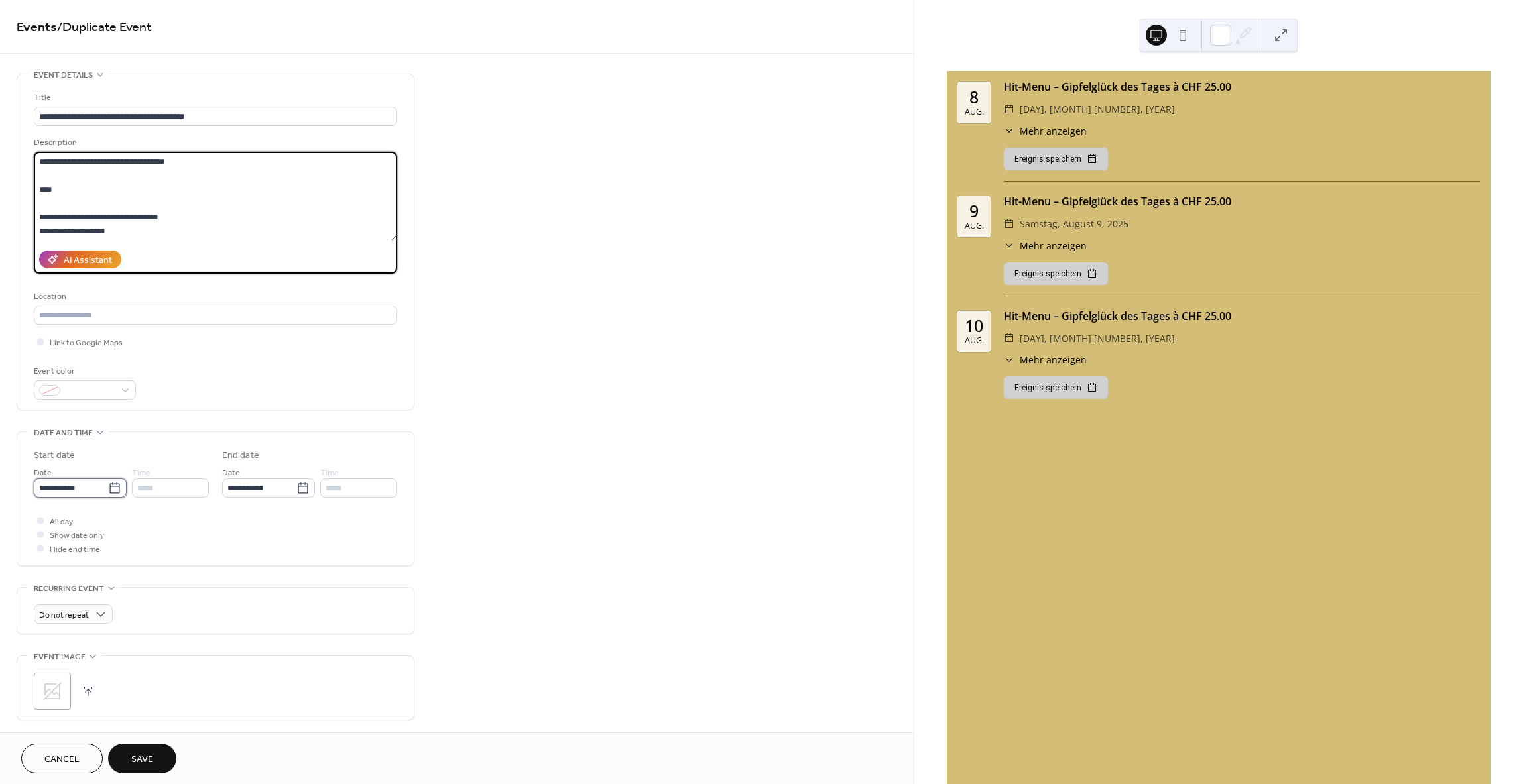 click on "**********" at bounding box center (71, 488) 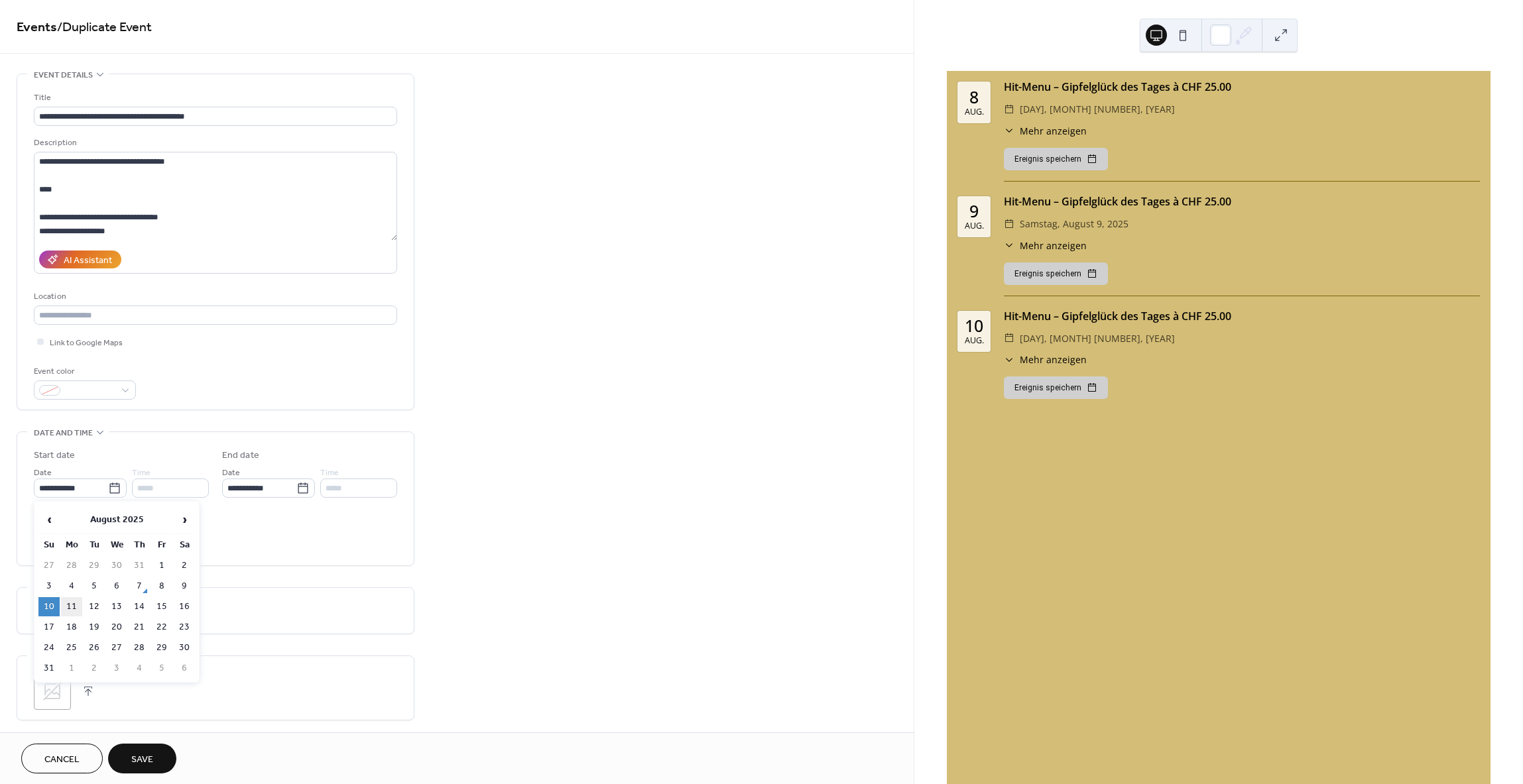 click on "11" at bounding box center [72, 606] 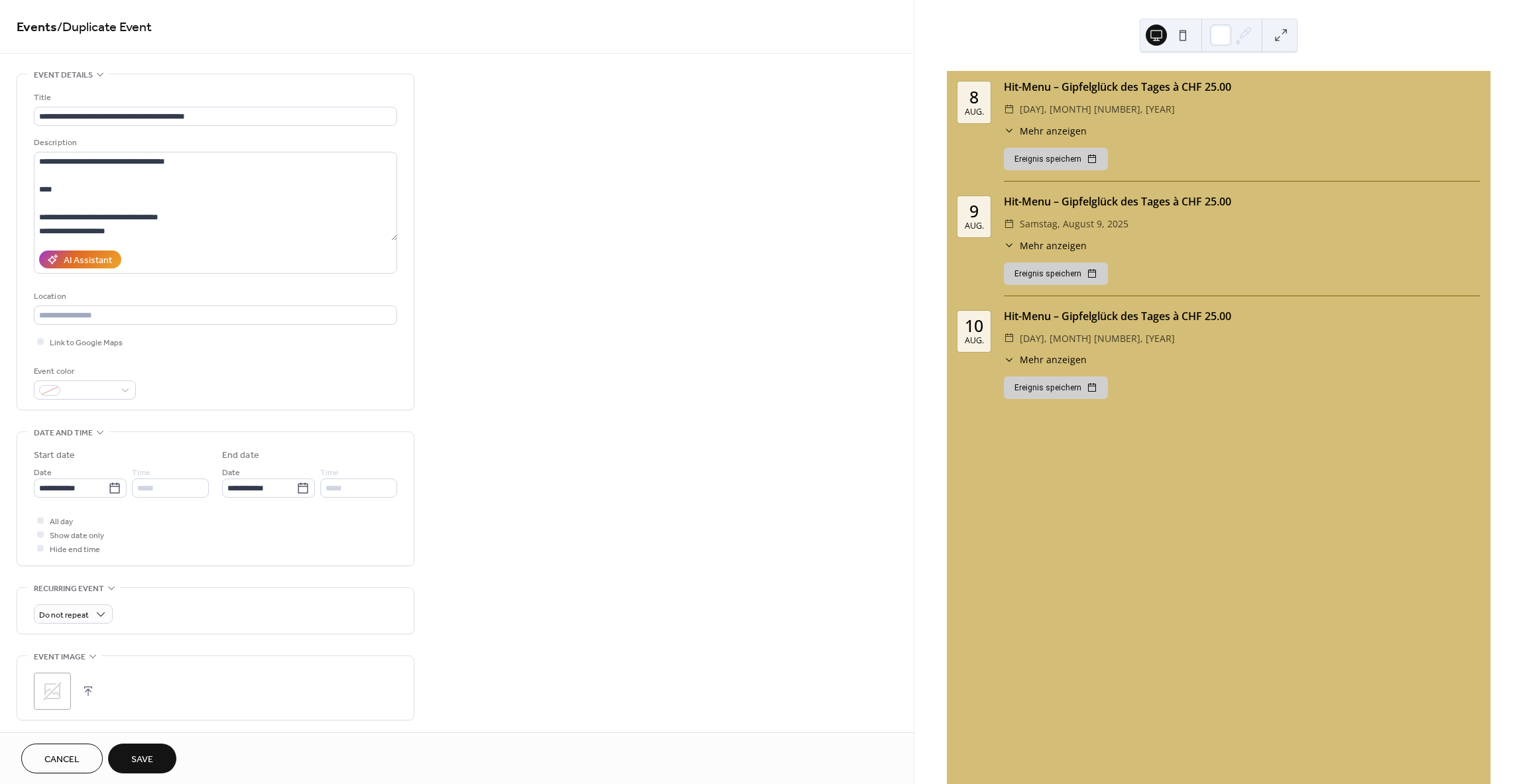 click on "Save" at bounding box center [142, 758] 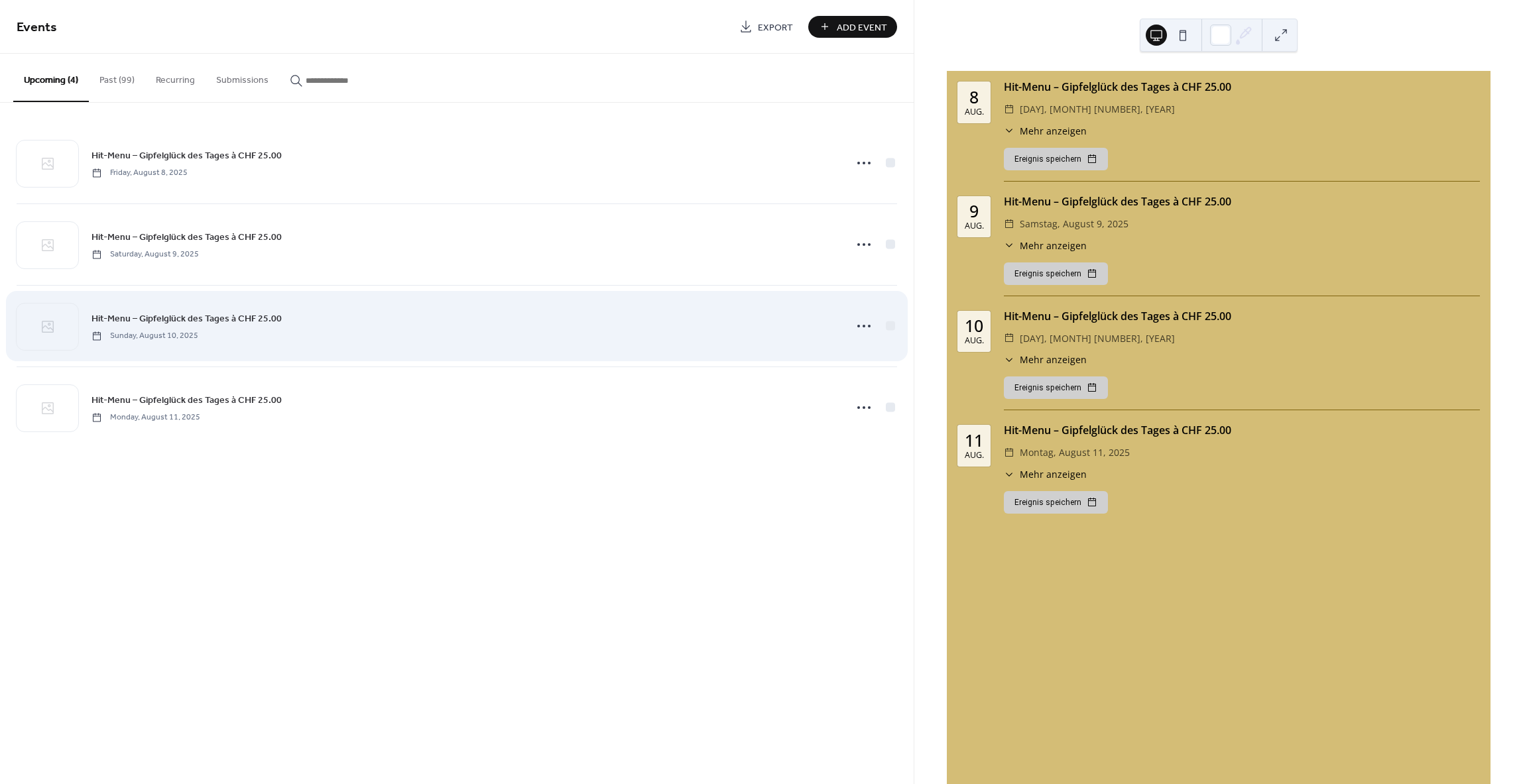 click on "Hit-Menu – Gipfelglück des Tages à CHF 25.00" at bounding box center [186, 319] 